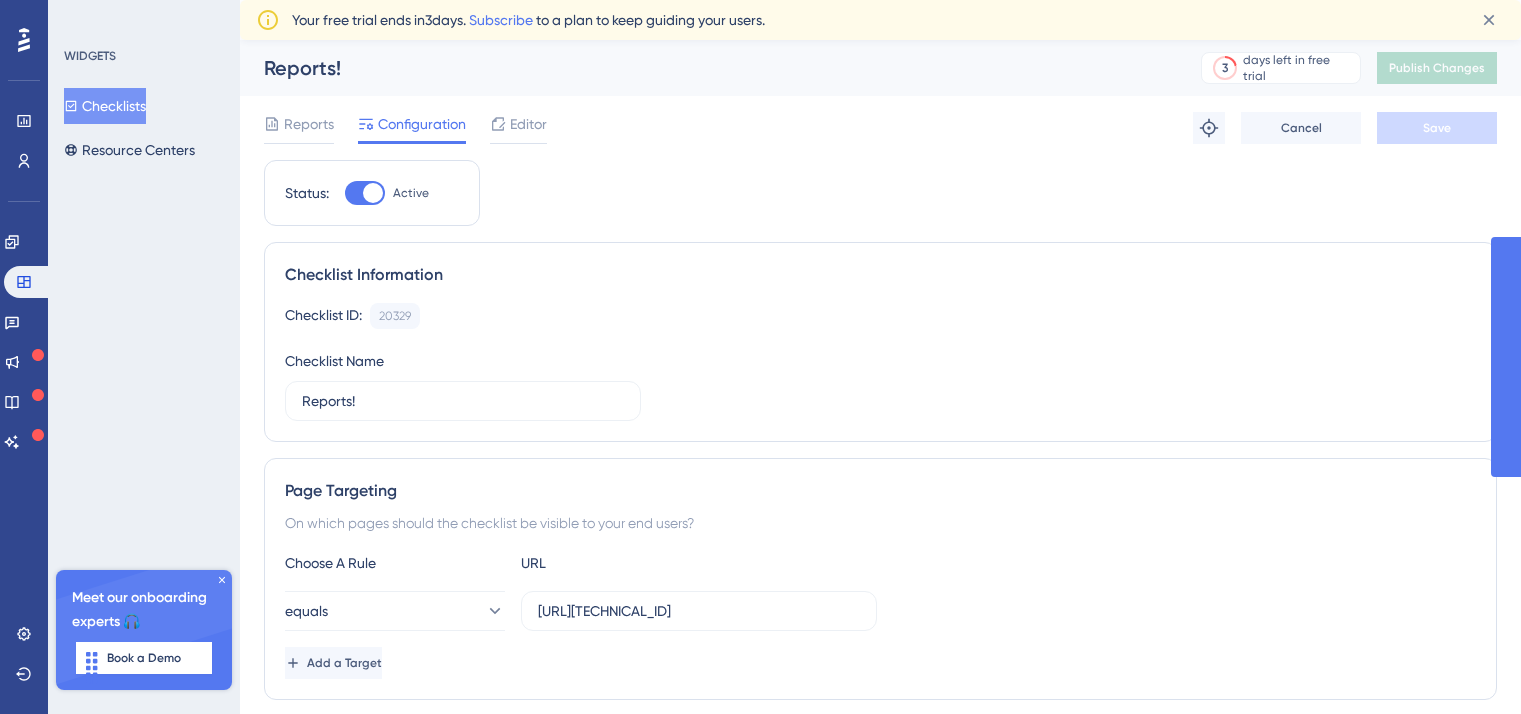 scroll, scrollTop: 0, scrollLeft: 0, axis: both 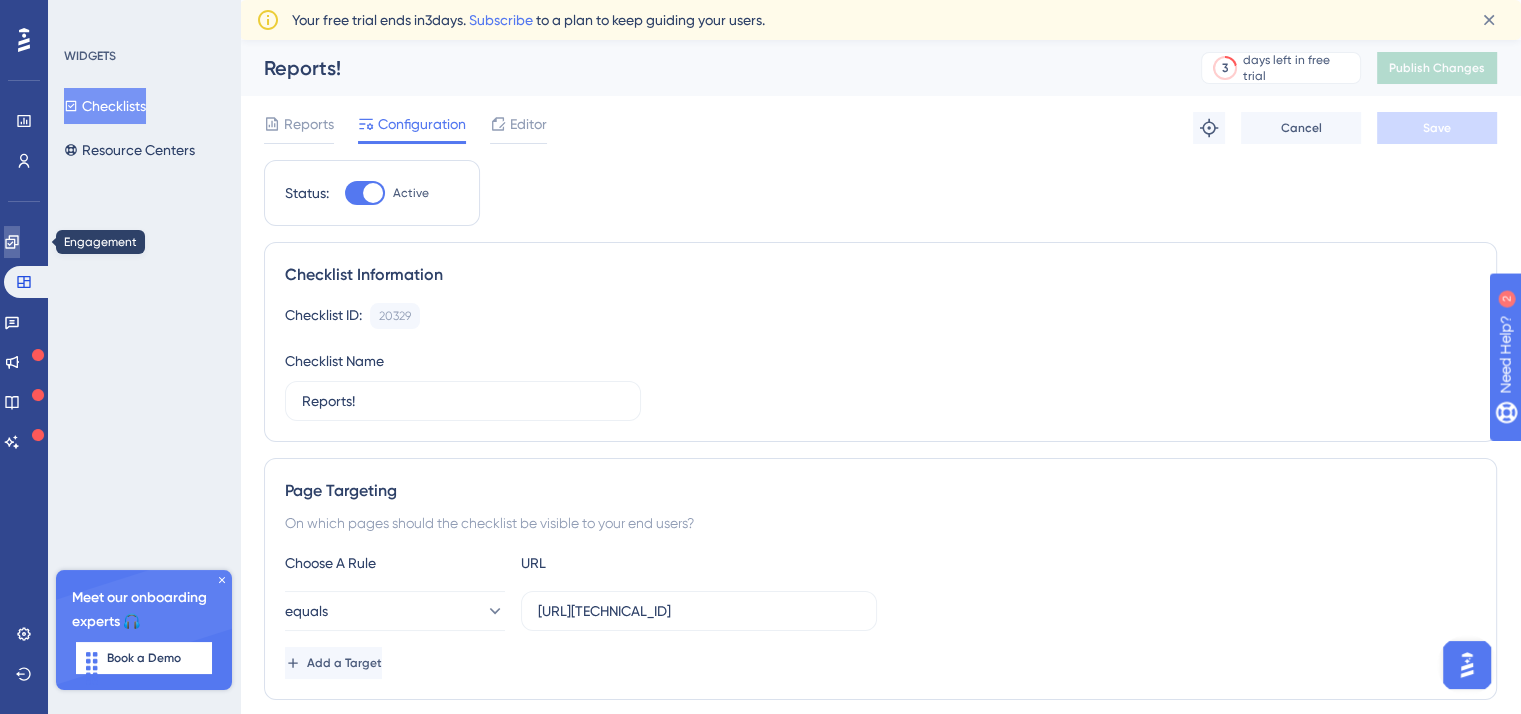 click 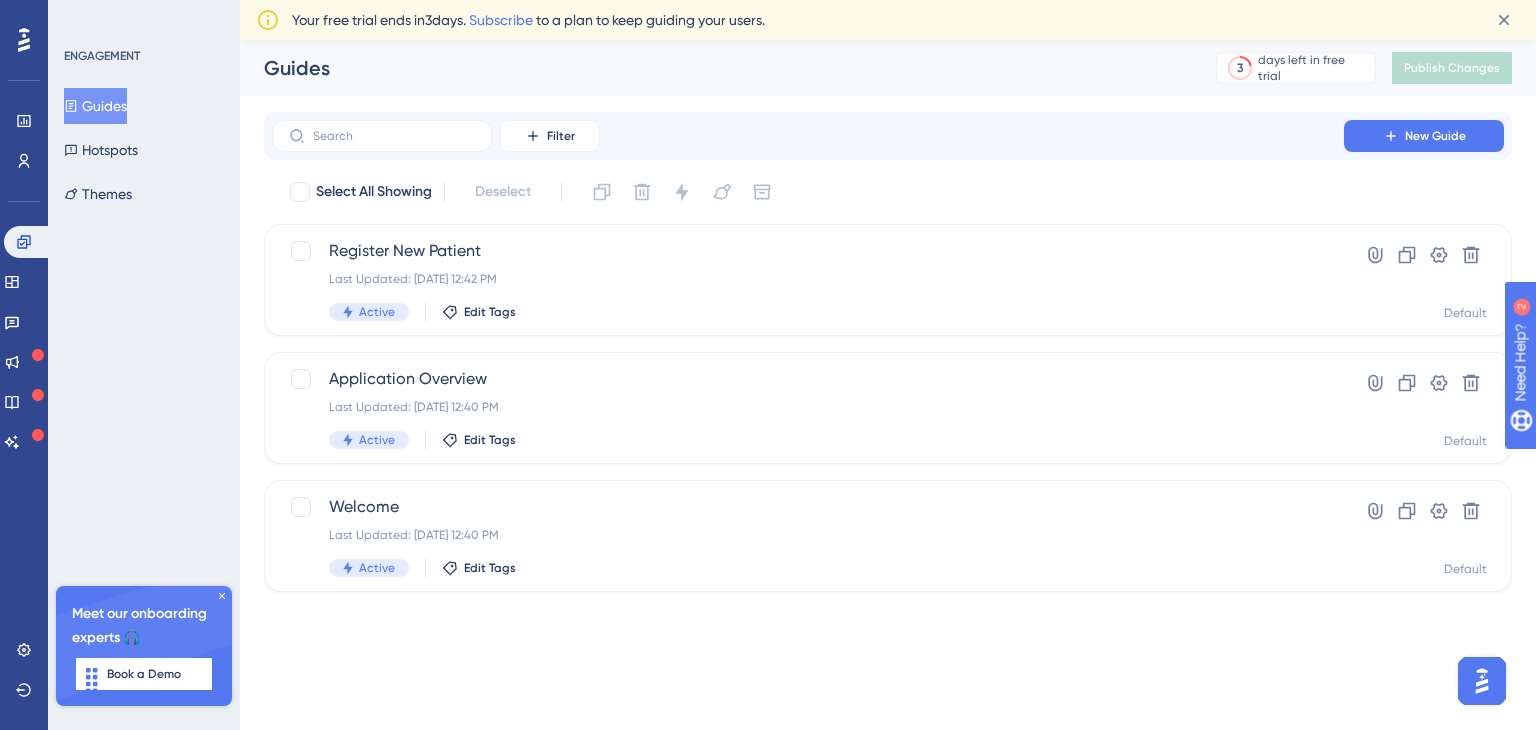 click on "Guides" at bounding box center [95, 106] 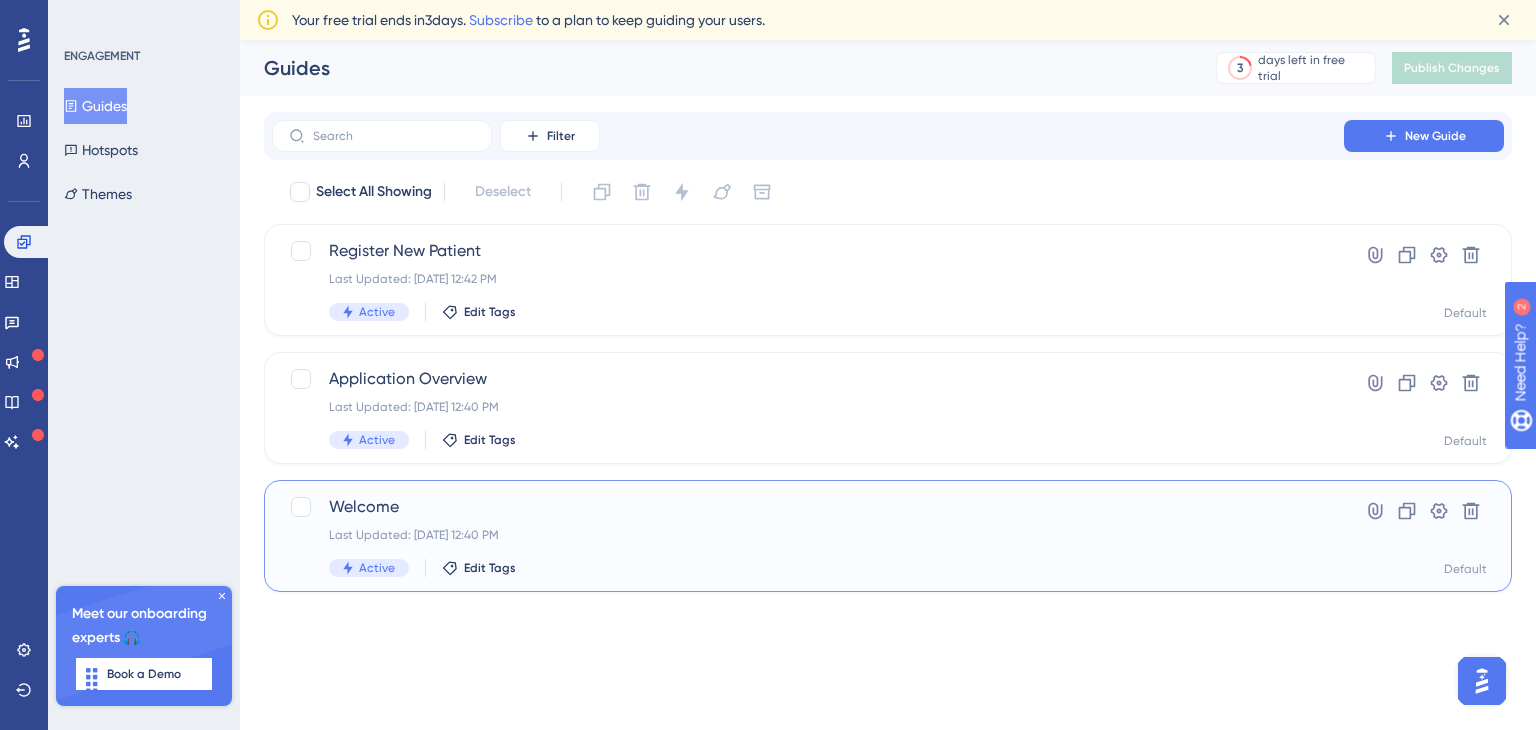 click on "Welcome Last Updated: Jul 30 2025, 12:40 PM Active Edit Tags" at bounding box center (808, 536) 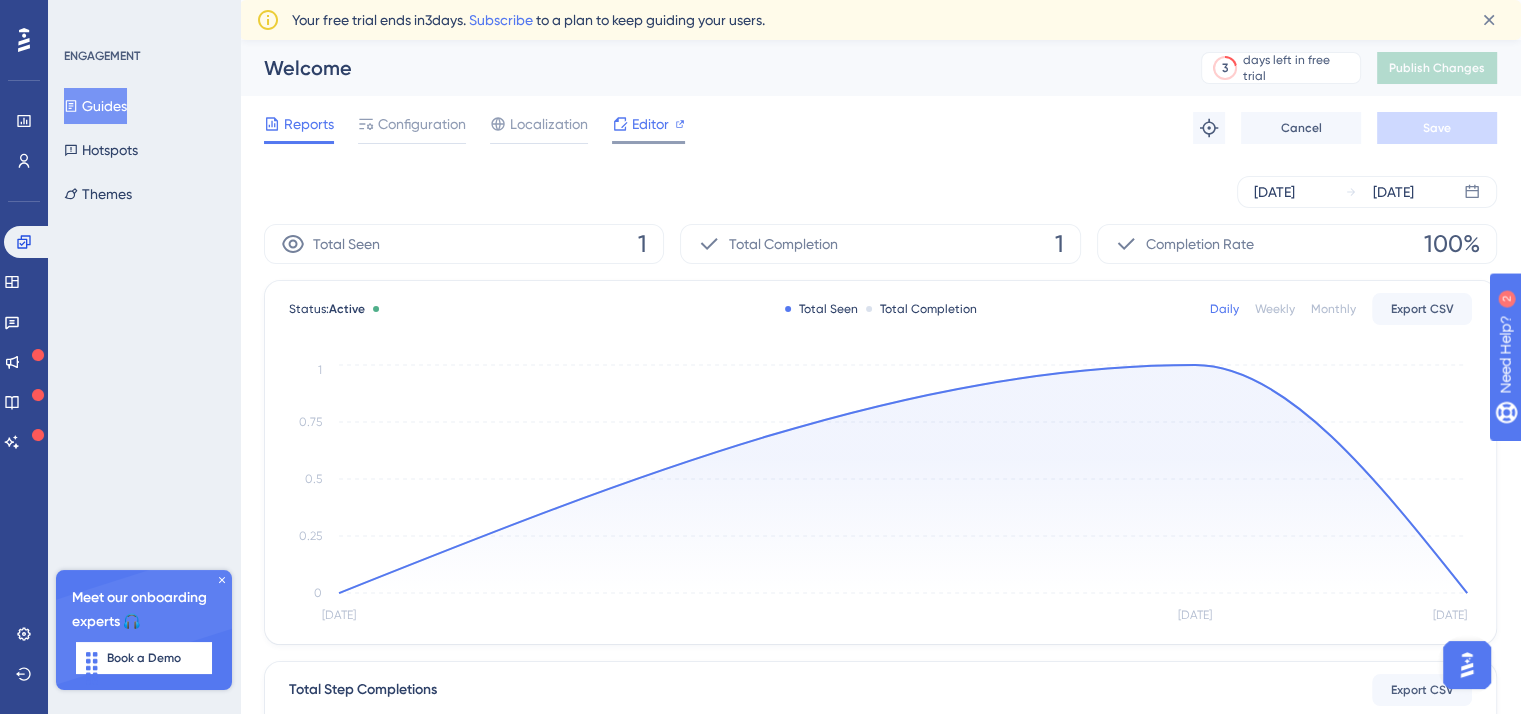 click on "Editor" at bounding box center [650, 124] 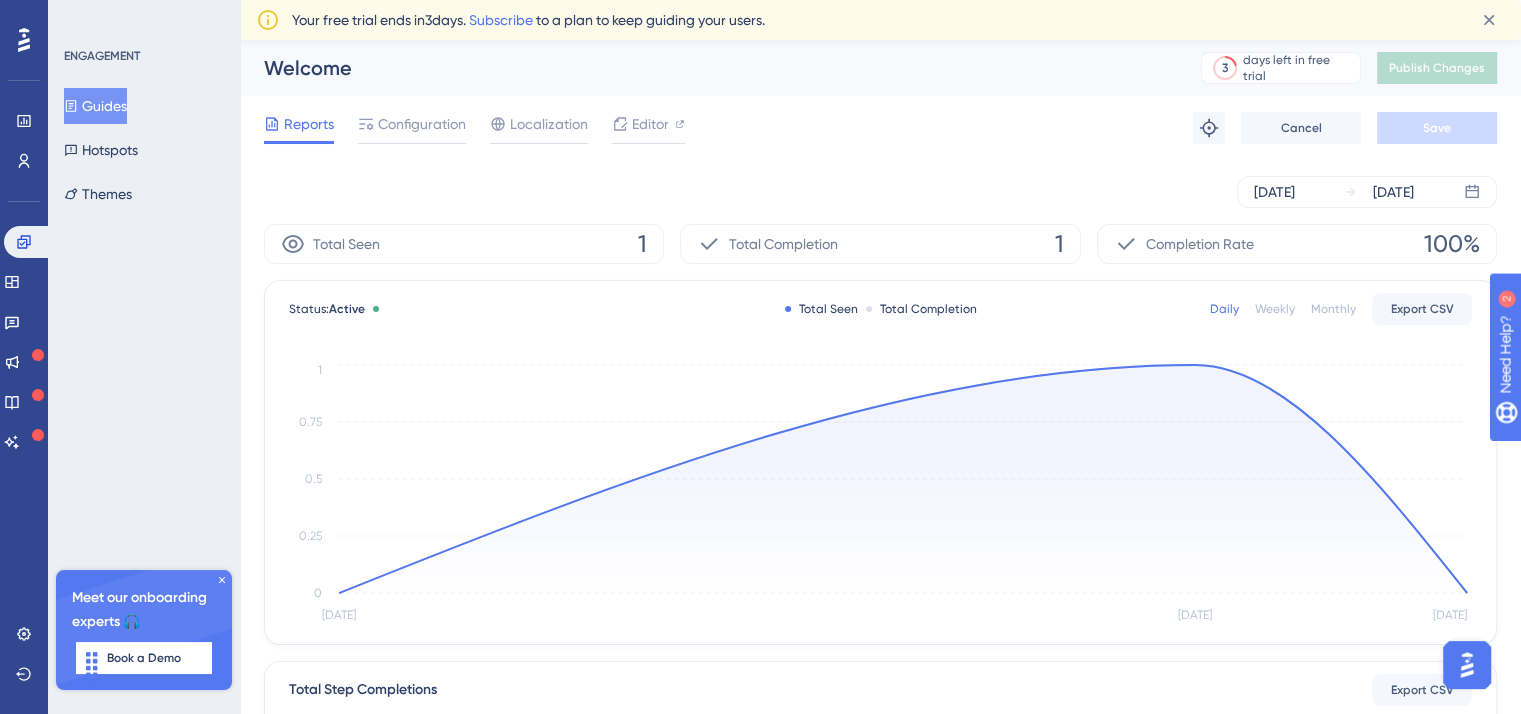click on "Guides" at bounding box center [95, 106] 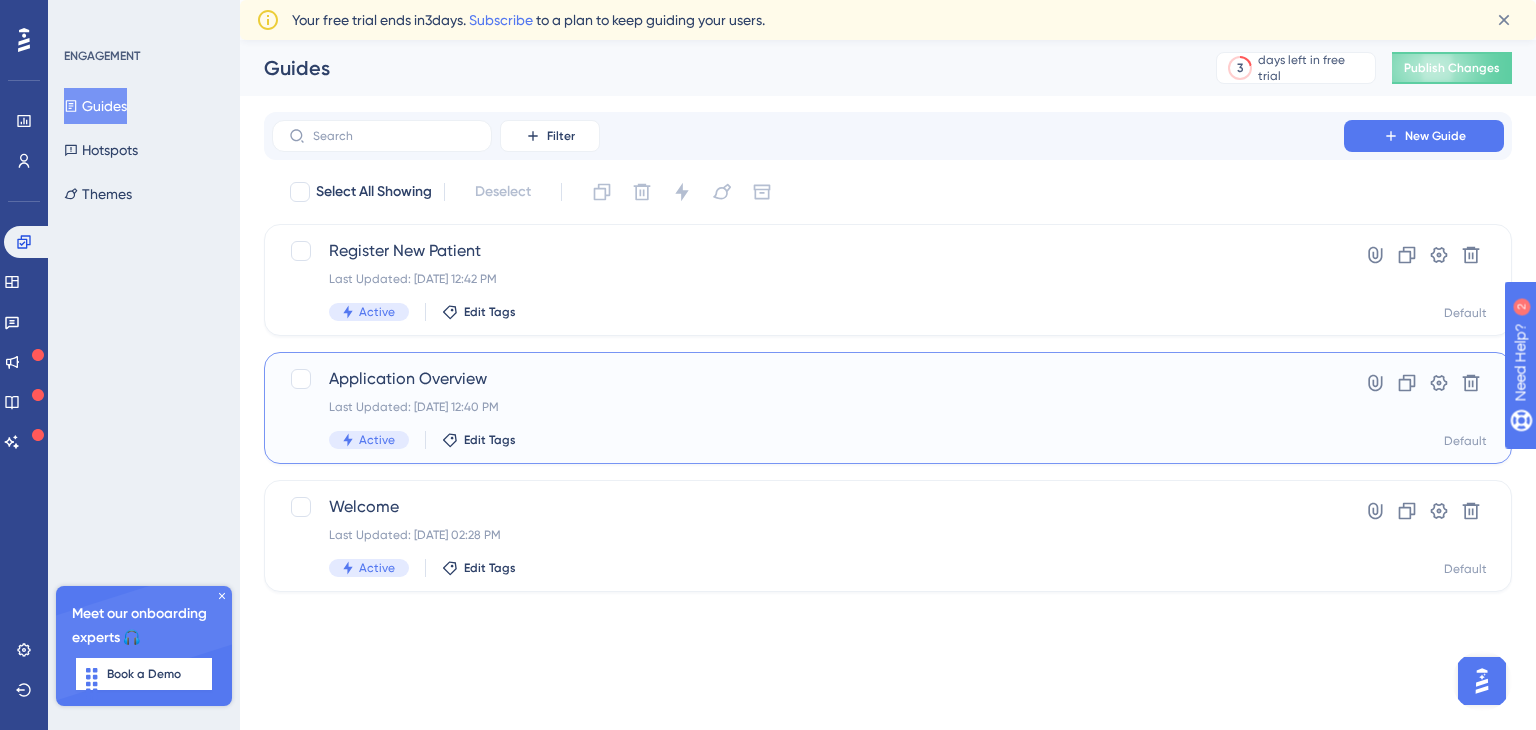 click on "Application Overview" at bounding box center (808, 379) 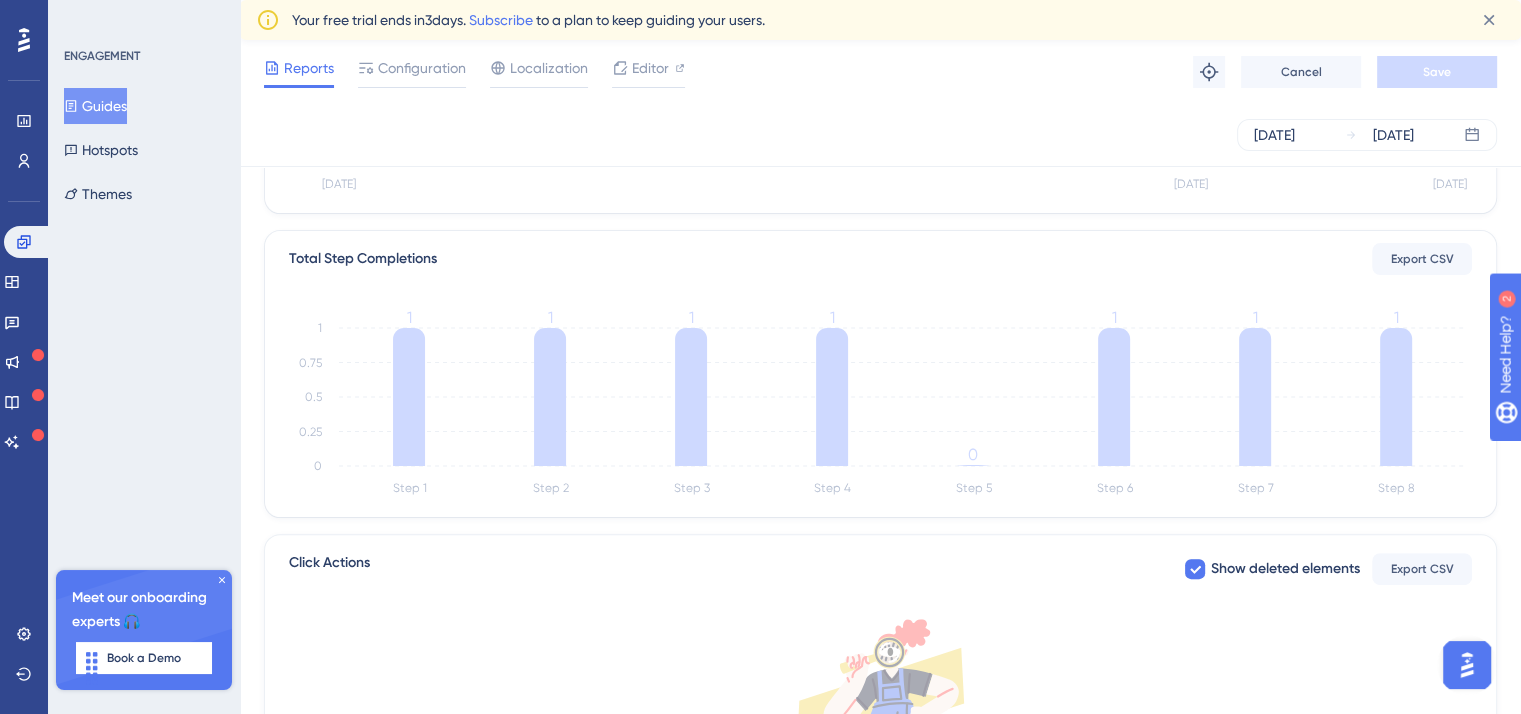 scroll, scrollTop: 221, scrollLeft: 0, axis: vertical 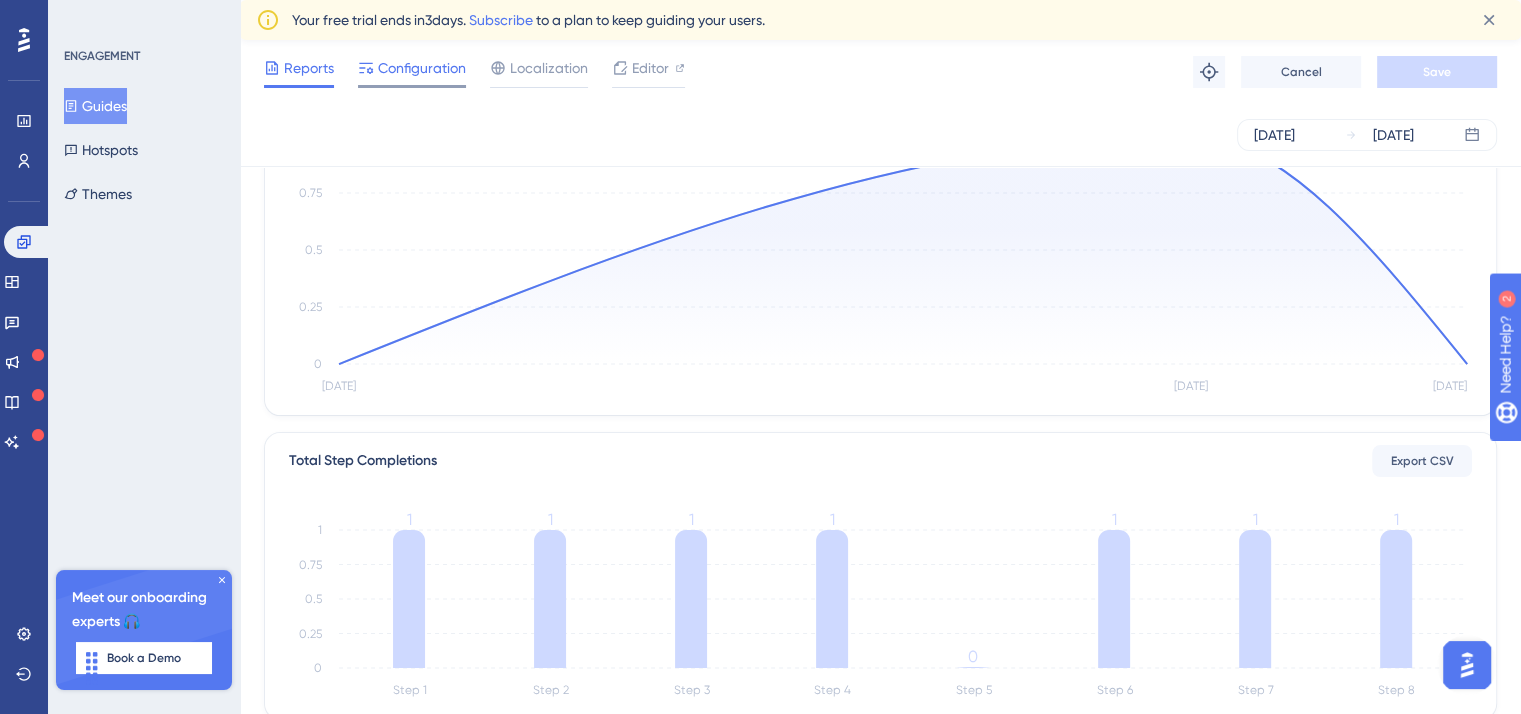 click on "Configuration" at bounding box center (422, 68) 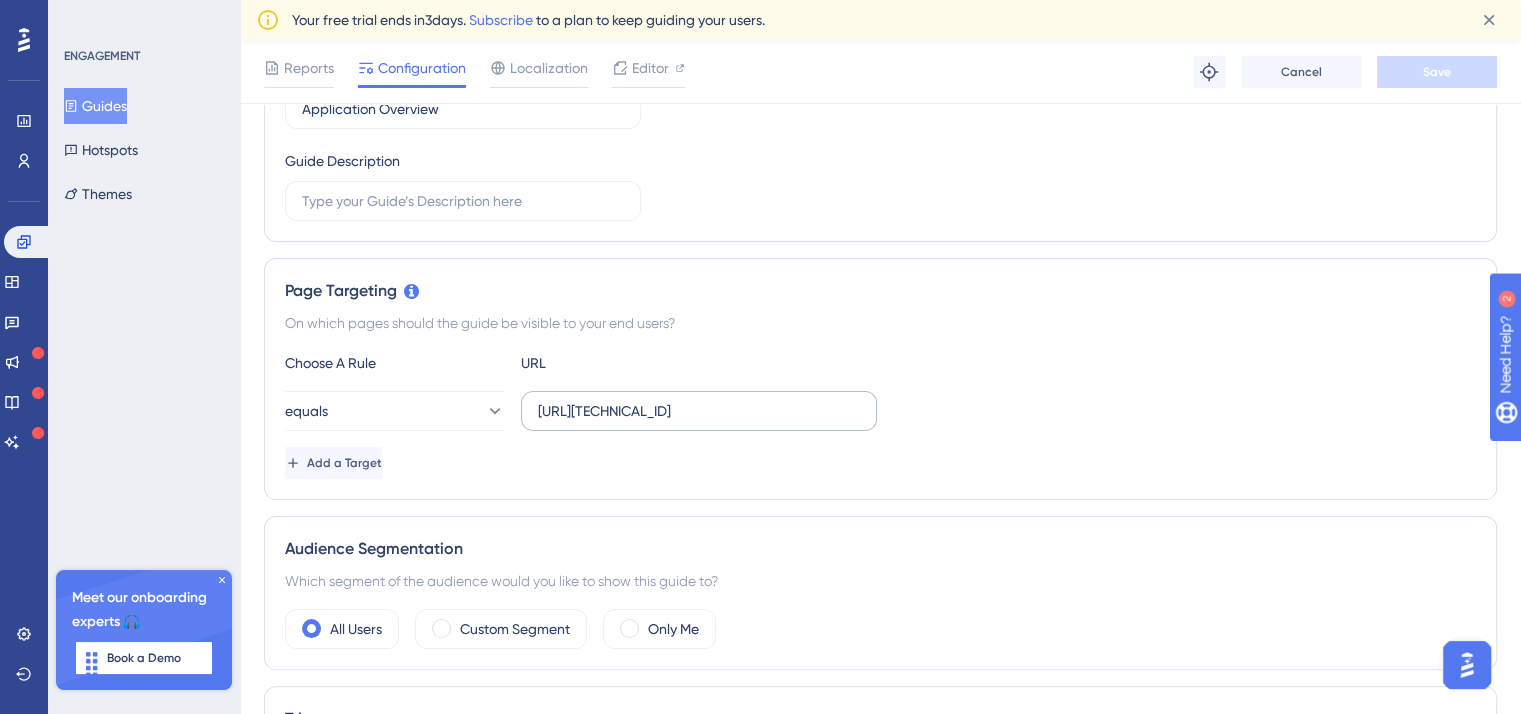 scroll, scrollTop: 400, scrollLeft: 0, axis: vertical 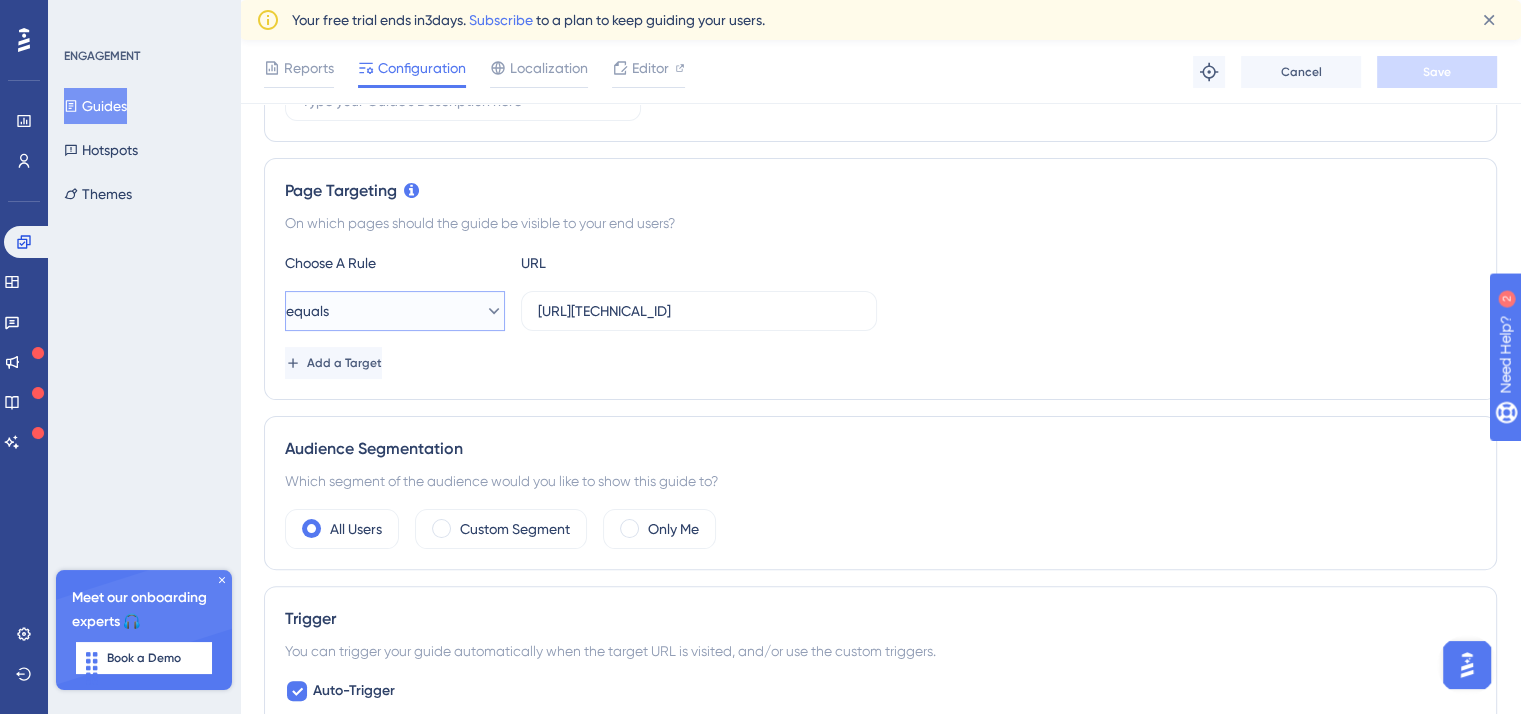 click on "equals" at bounding box center [395, 311] 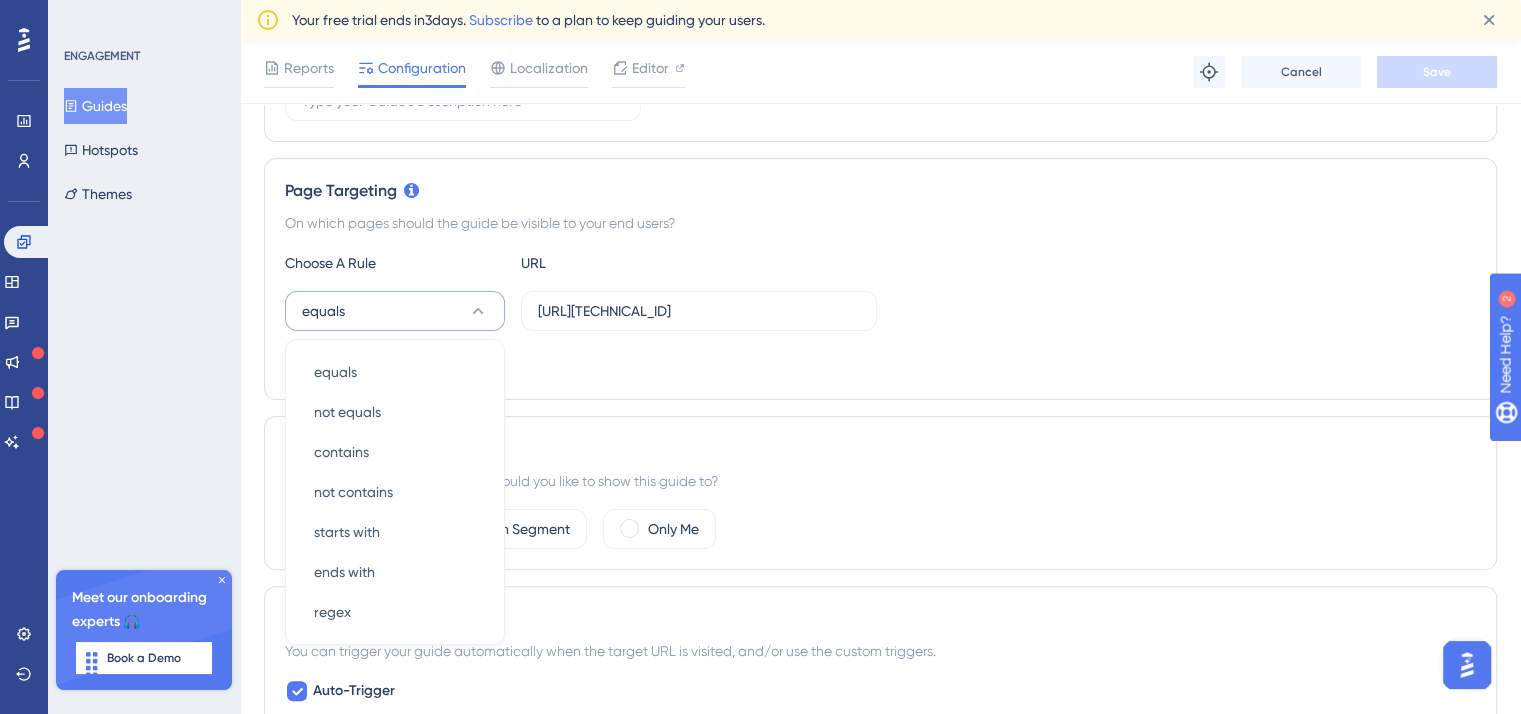scroll, scrollTop: 533, scrollLeft: 0, axis: vertical 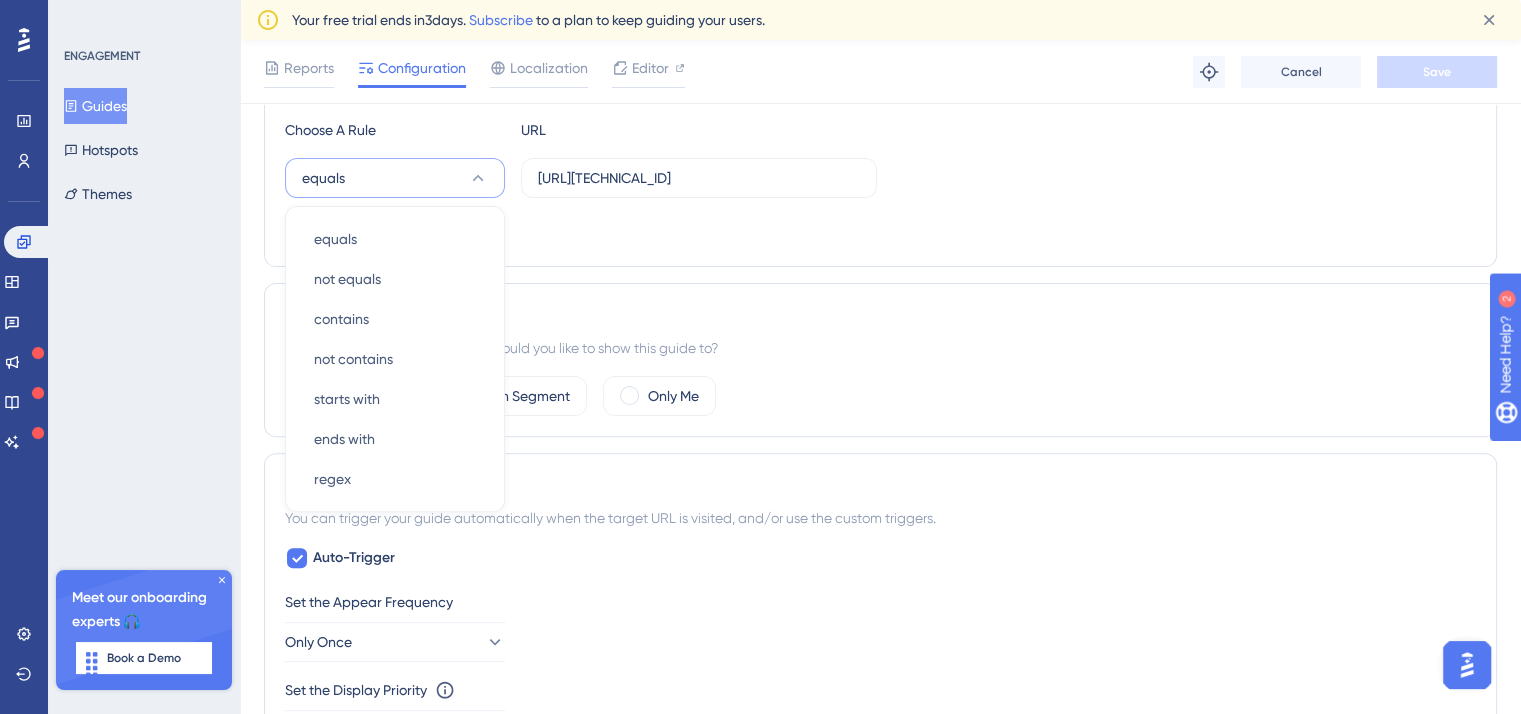 click on "Trigger You can trigger your guide automatically when the target URL is visited,
and/or use the custom triggers. Auto-Trigger Set the Appear Frequency Only Once Set the Display Priority This option will set the display priority between
auto-triggered materials in cases of conflicts between multiple materials Medium Custom Triggers" at bounding box center (880, 636) 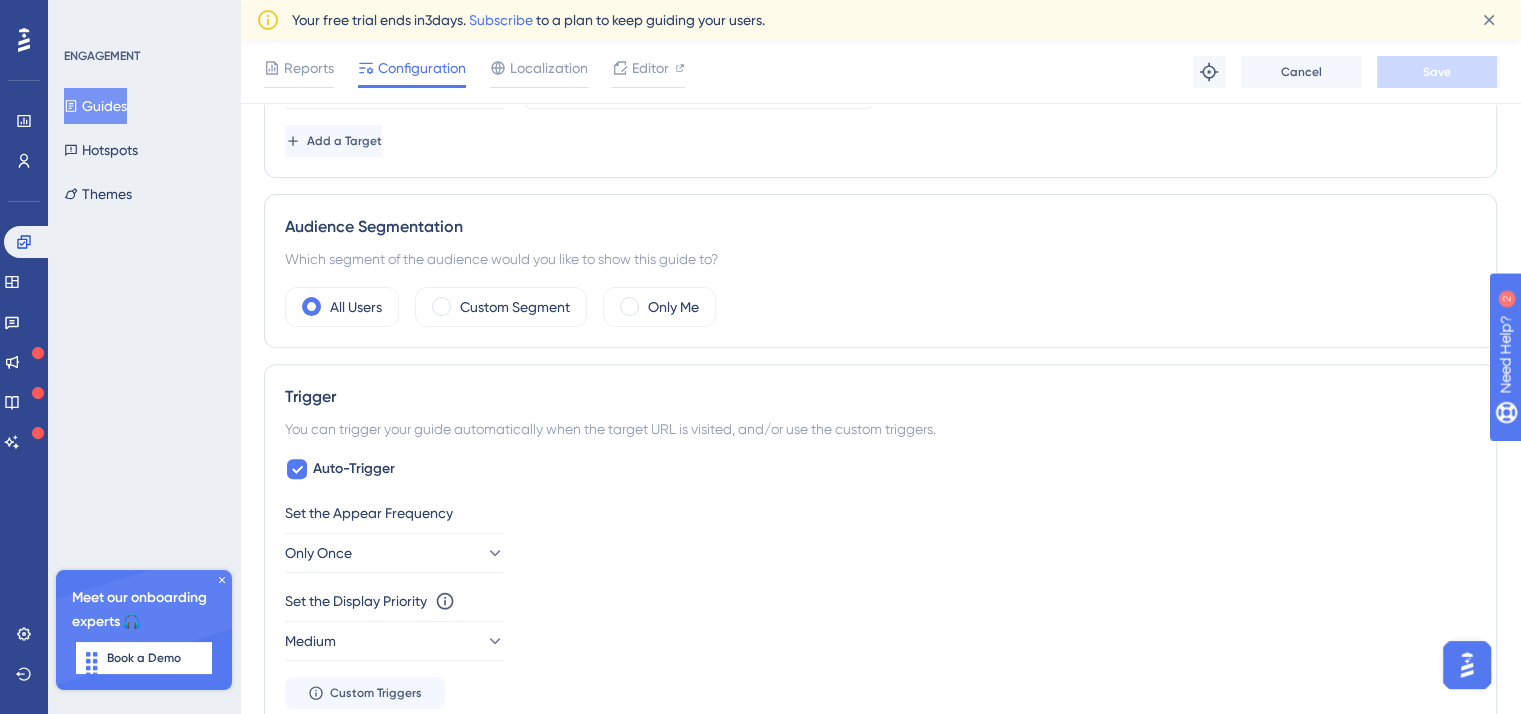 scroll, scrollTop: 733, scrollLeft: 0, axis: vertical 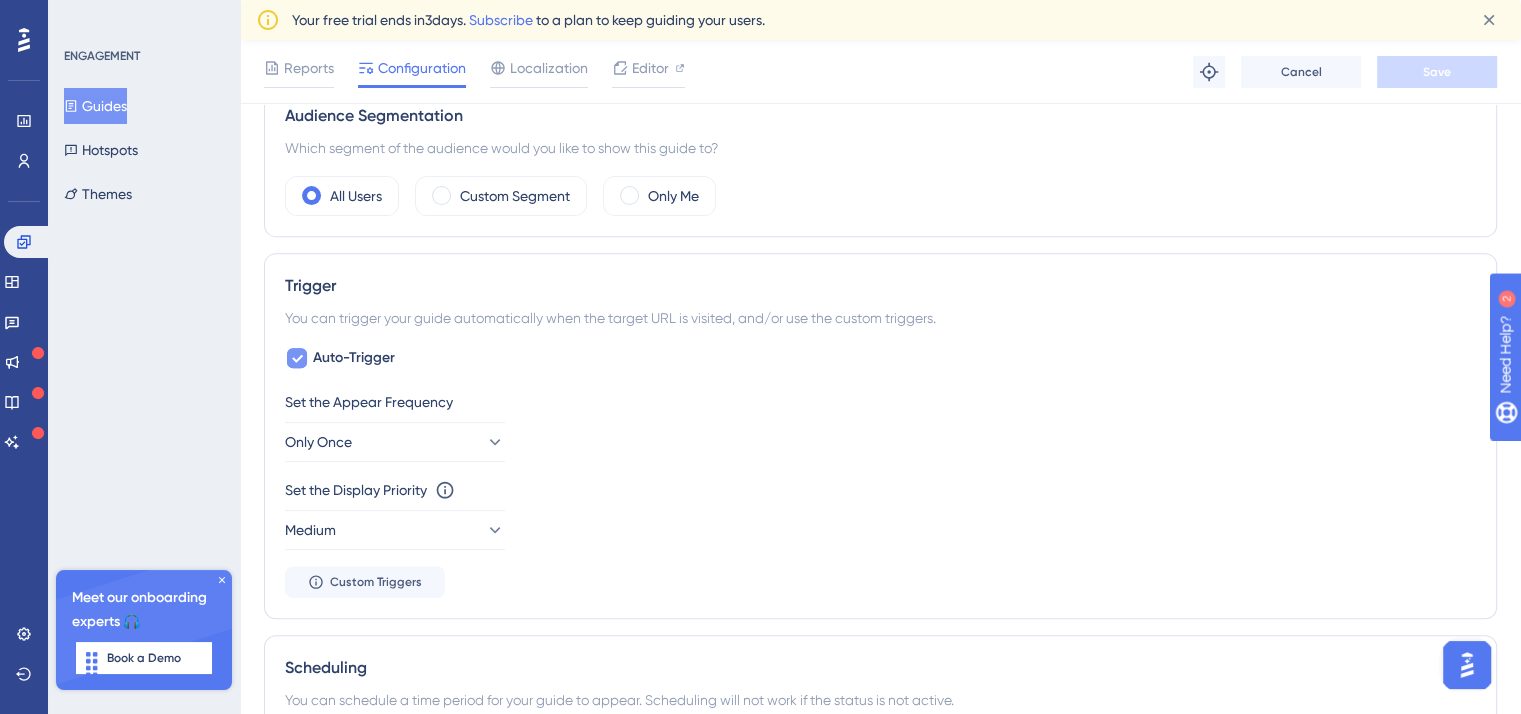 click at bounding box center [297, 358] 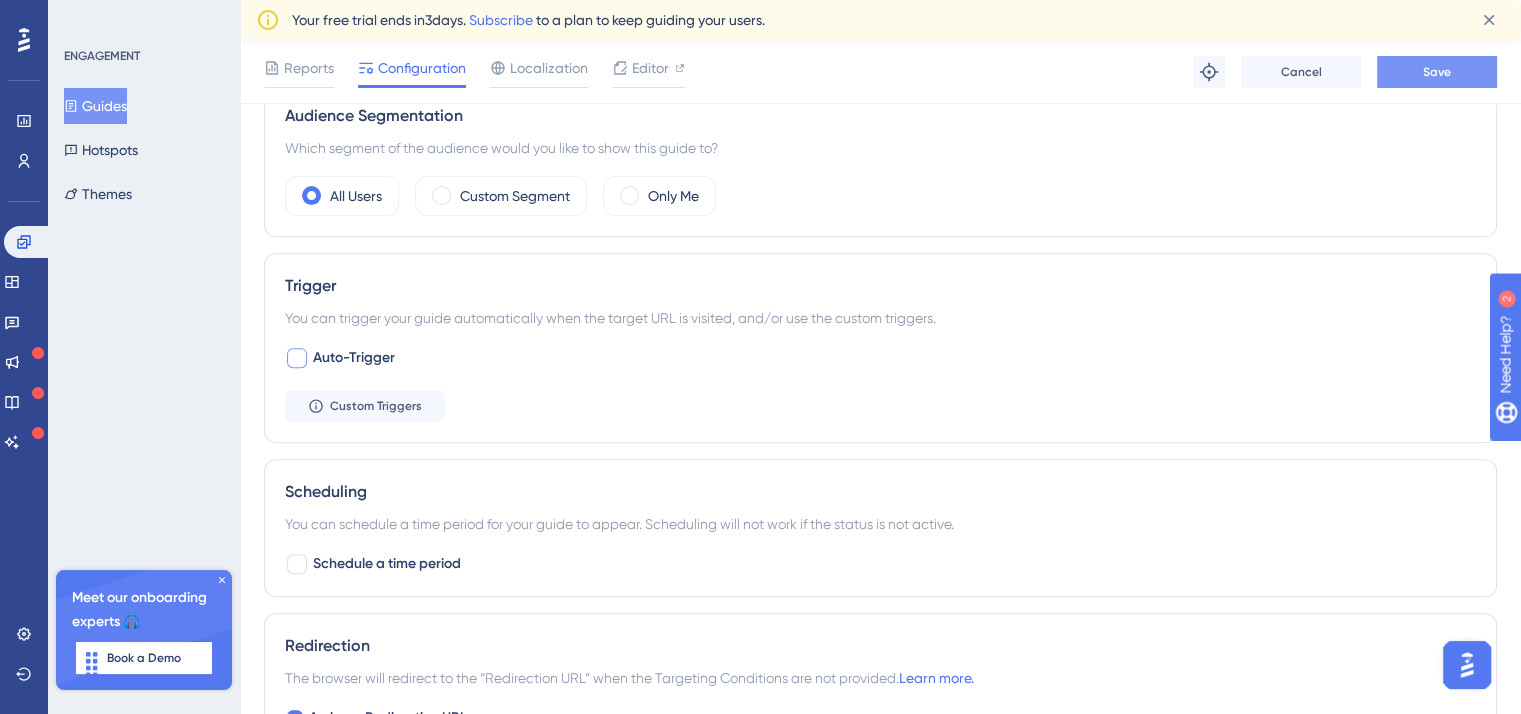 click on "Save" at bounding box center [1437, 72] 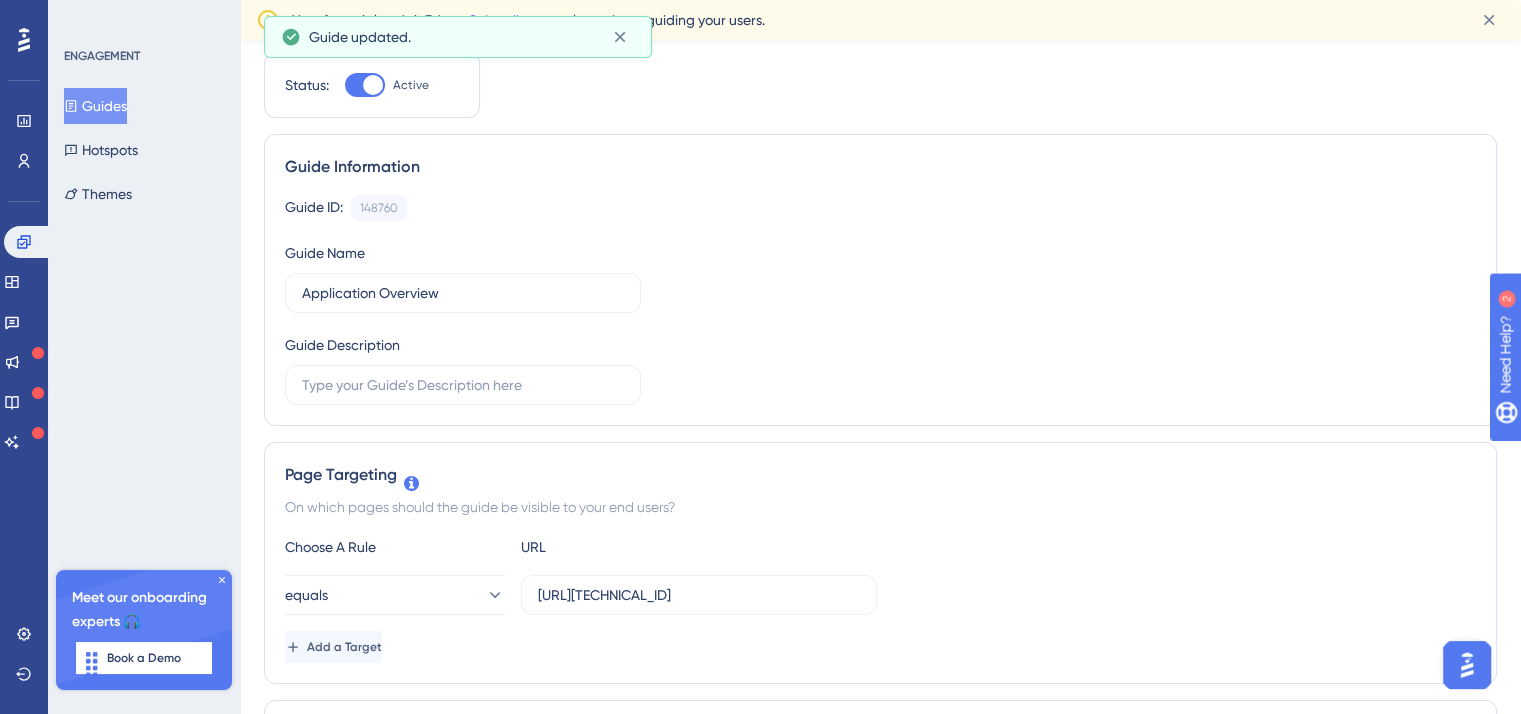 scroll, scrollTop: 0, scrollLeft: 0, axis: both 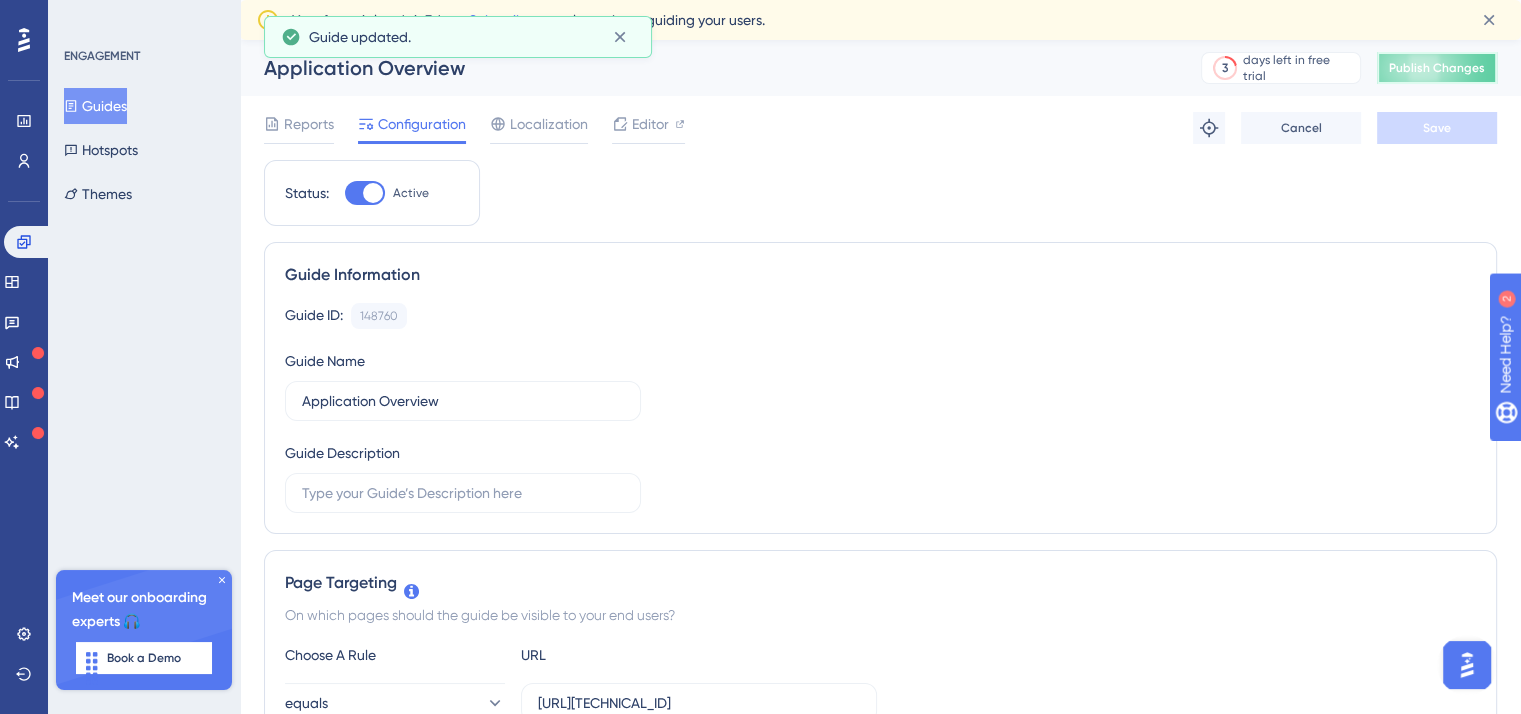 click on "Publish Changes" at bounding box center (1437, 68) 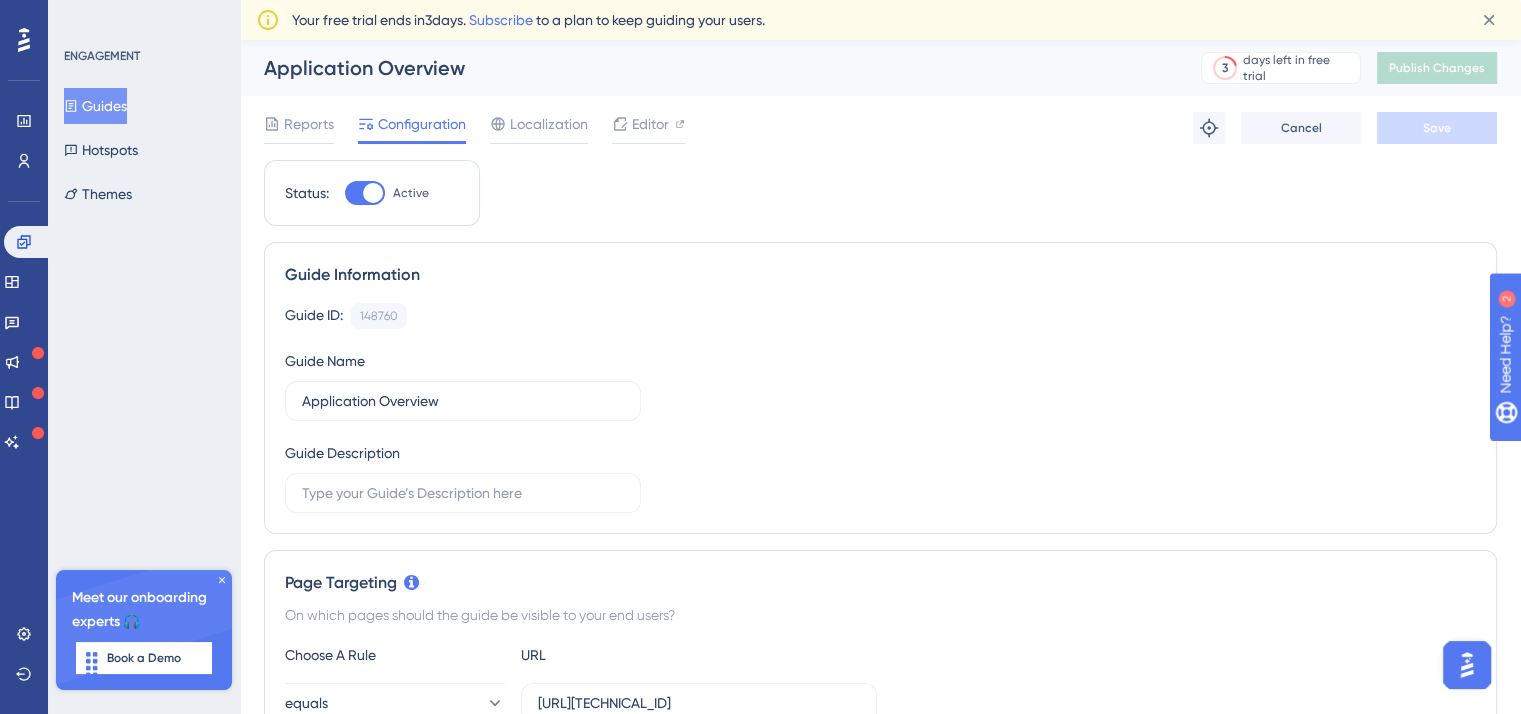 click on "Guides" at bounding box center [95, 106] 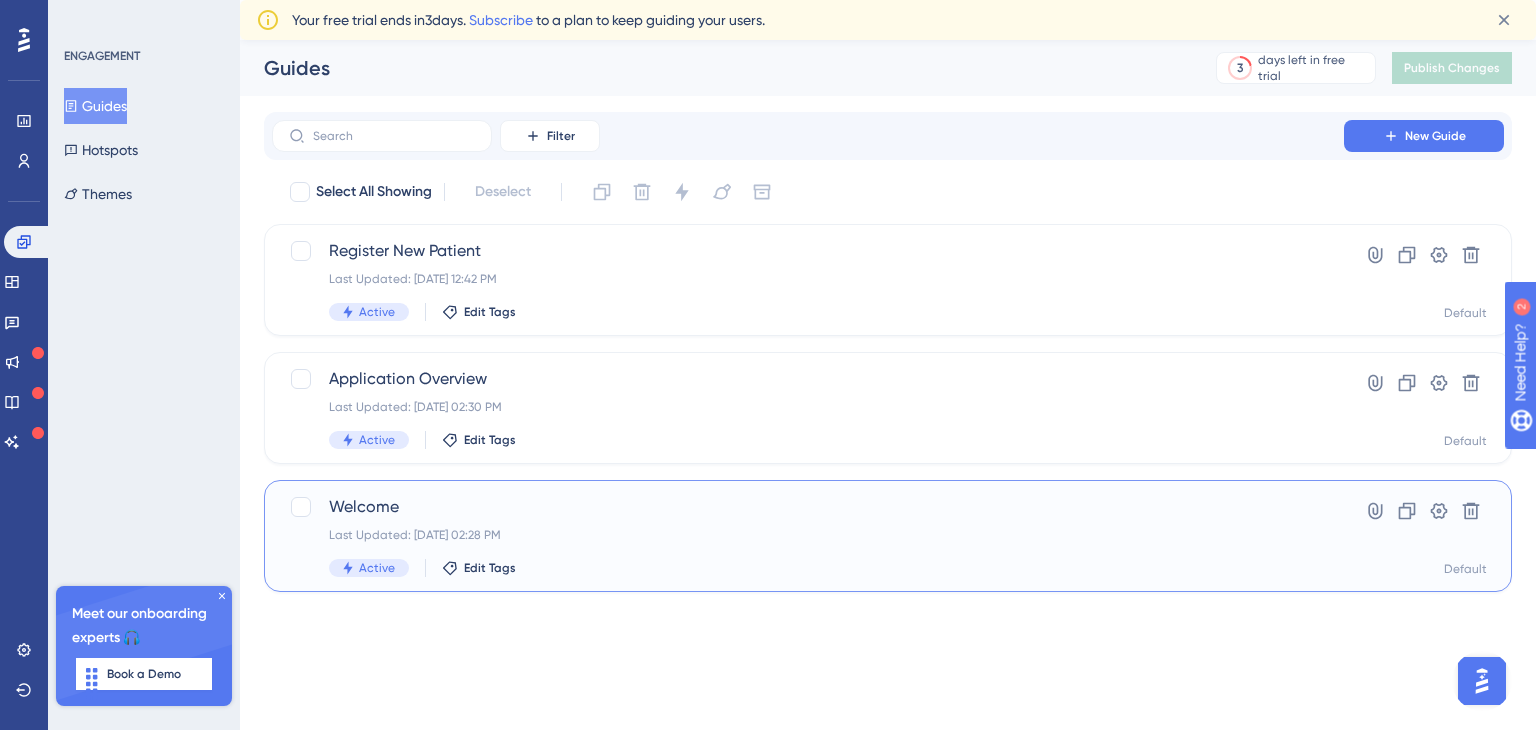 click on "Welcome" at bounding box center [808, 507] 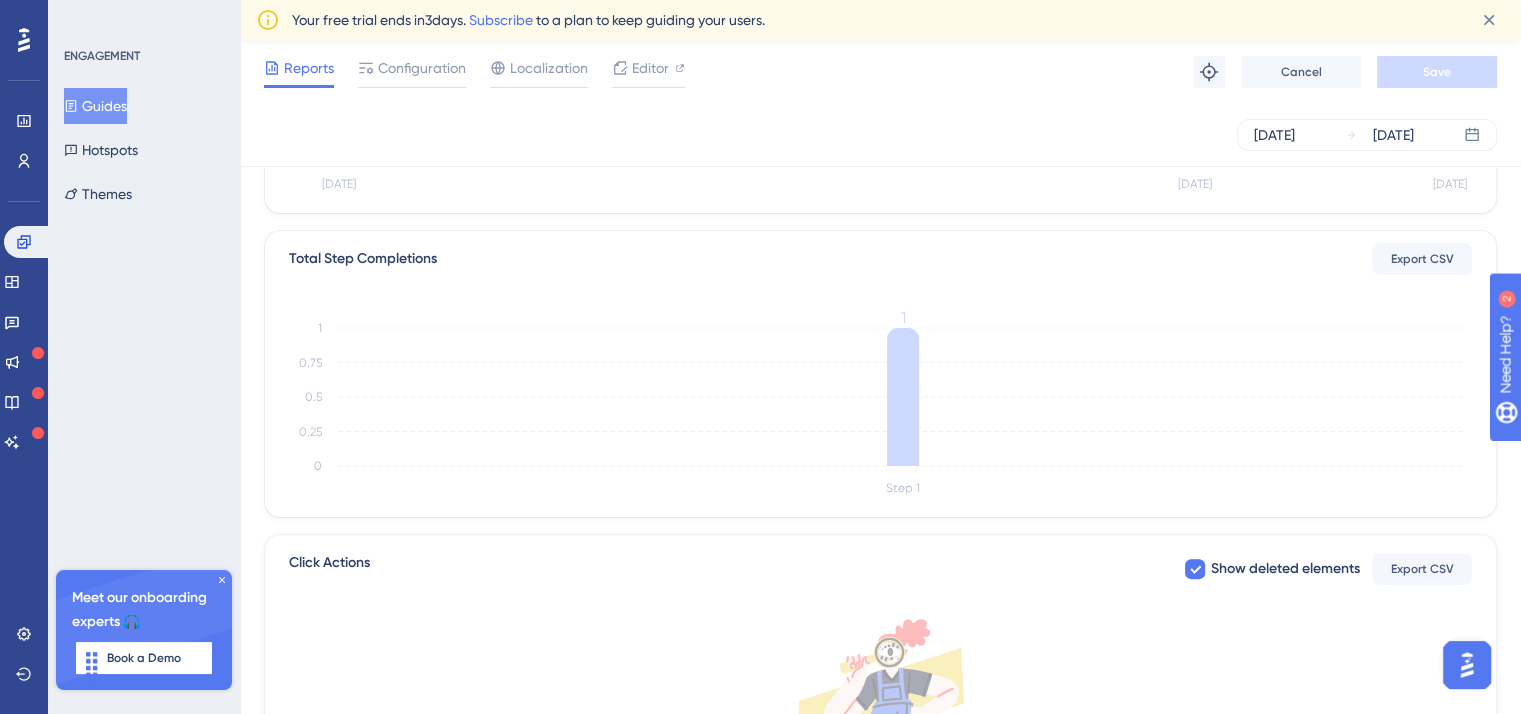 scroll, scrollTop: 221, scrollLeft: 0, axis: vertical 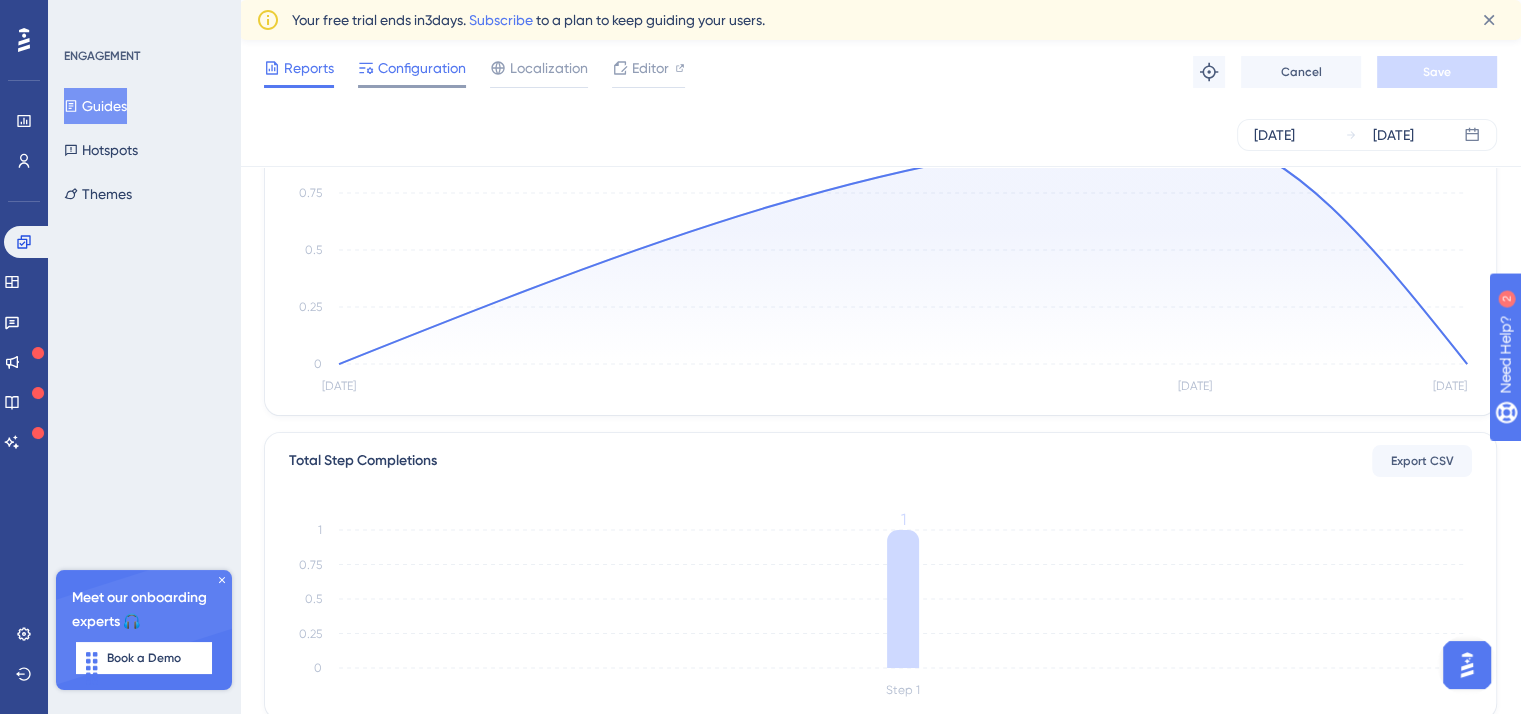 click on "Configuration" at bounding box center [422, 68] 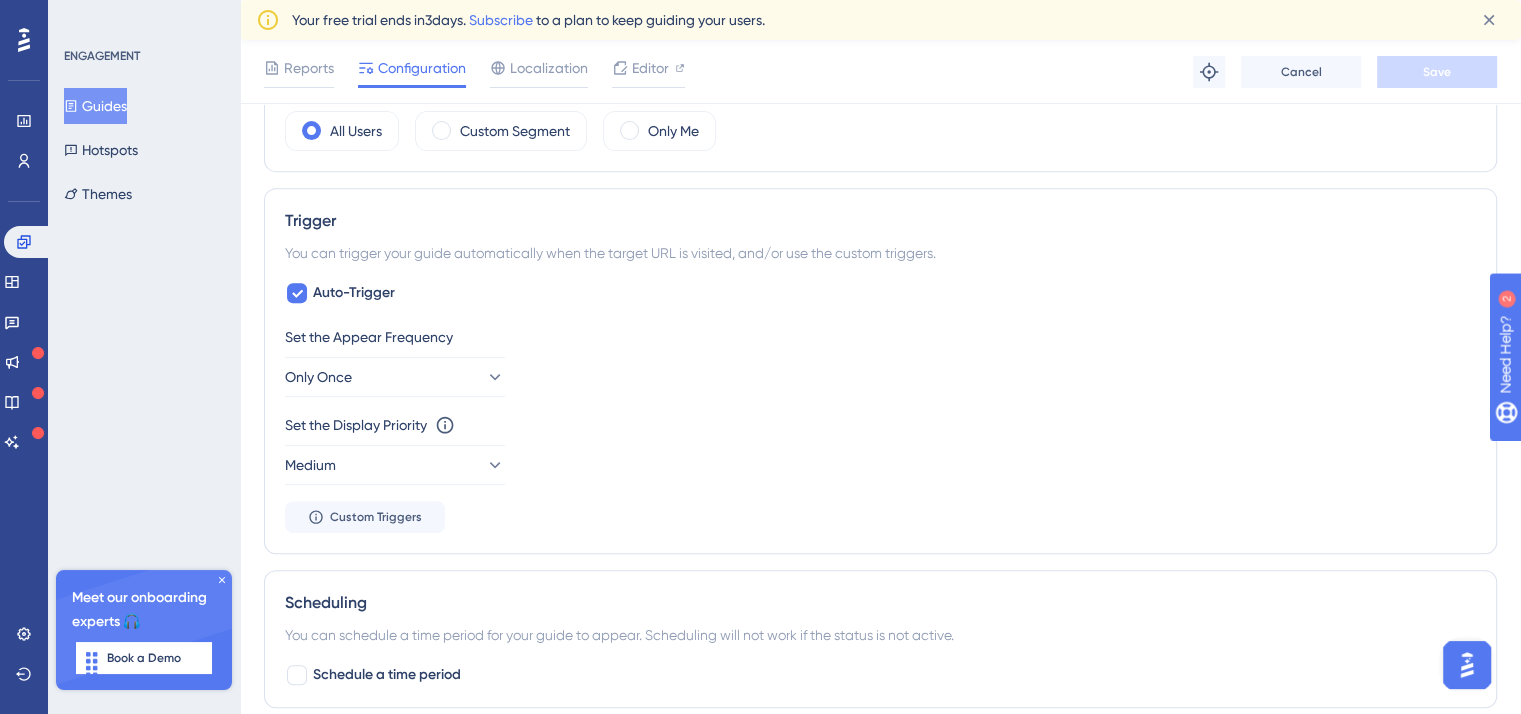 scroll, scrollTop: 800, scrollLeft: 0, axis: vertical 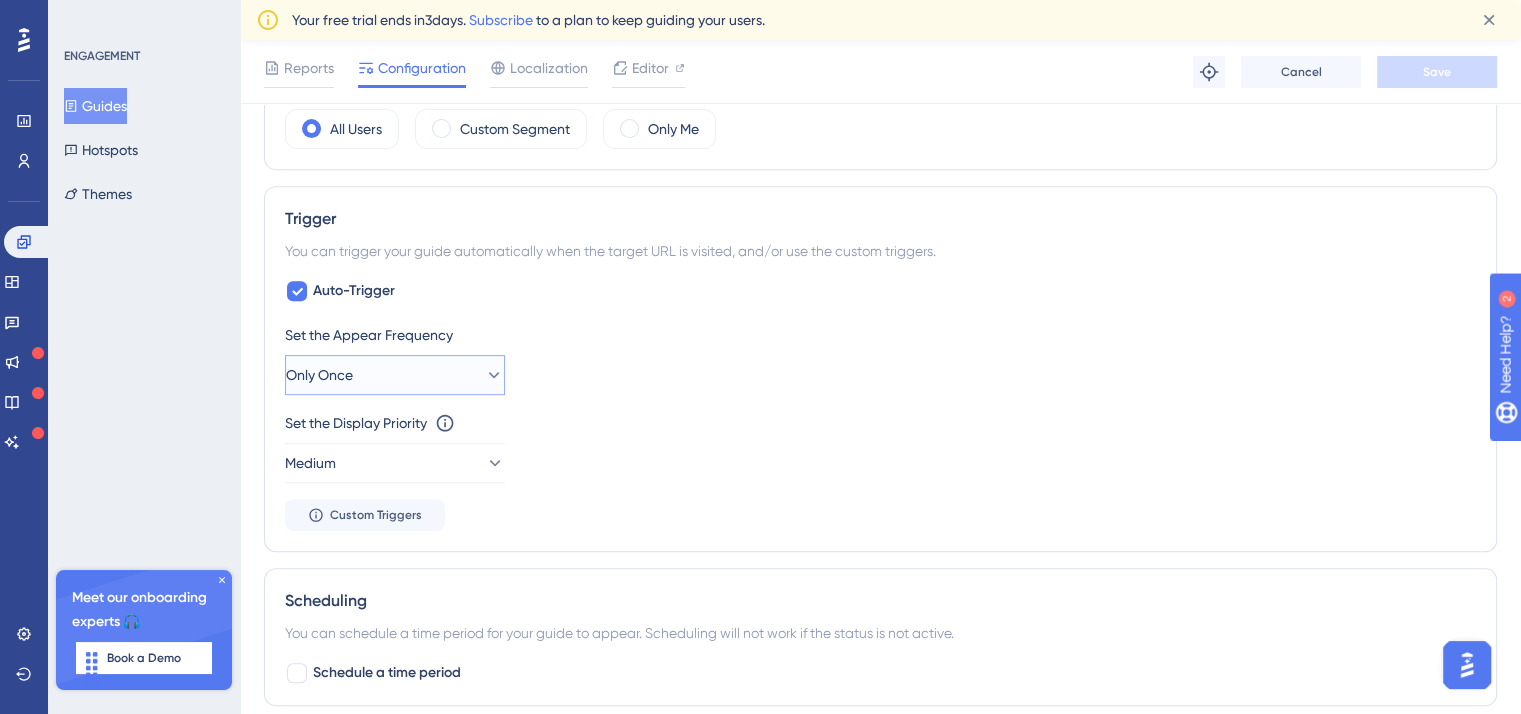 click on "Only Once" at bounding box center (395, 375) 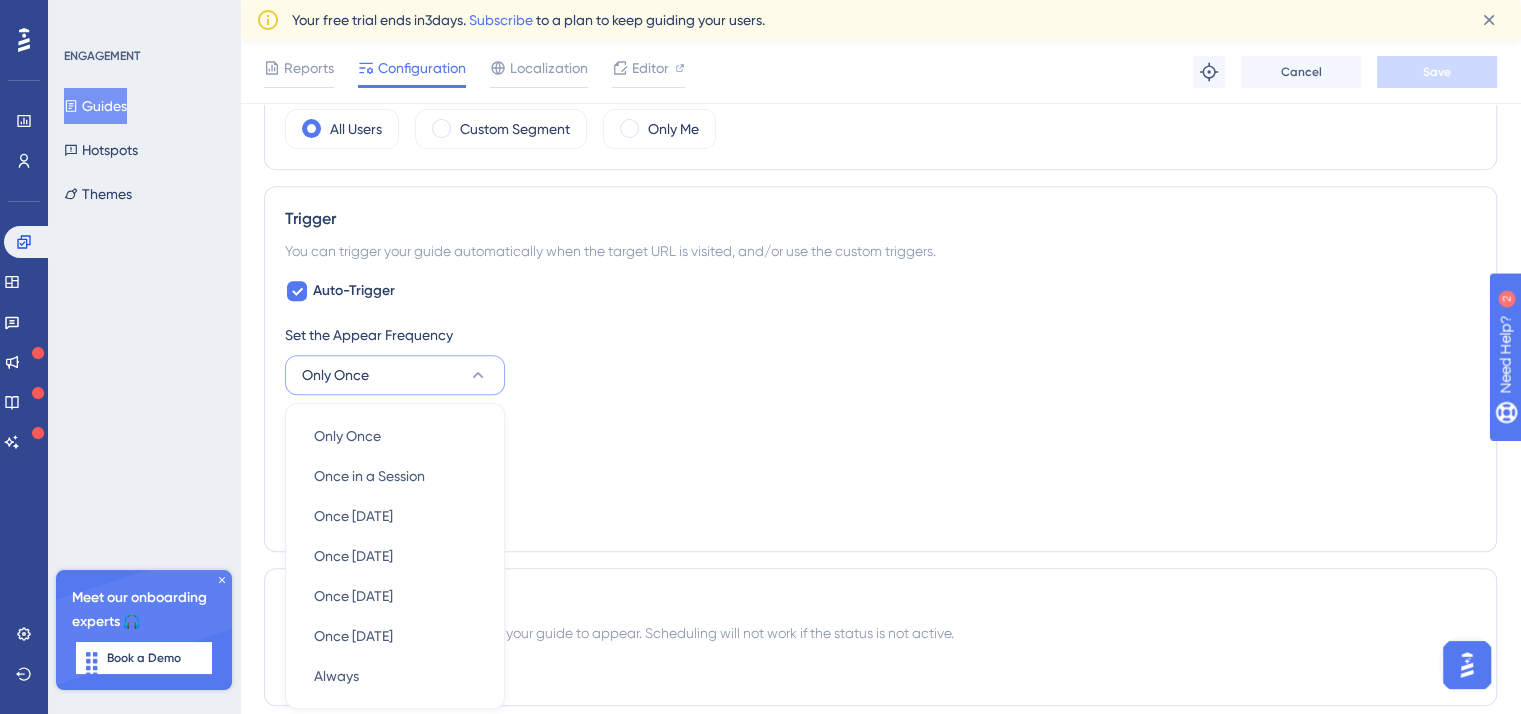 scroll, scrollTop: 996, scrollLeft: 0, axis: vertical 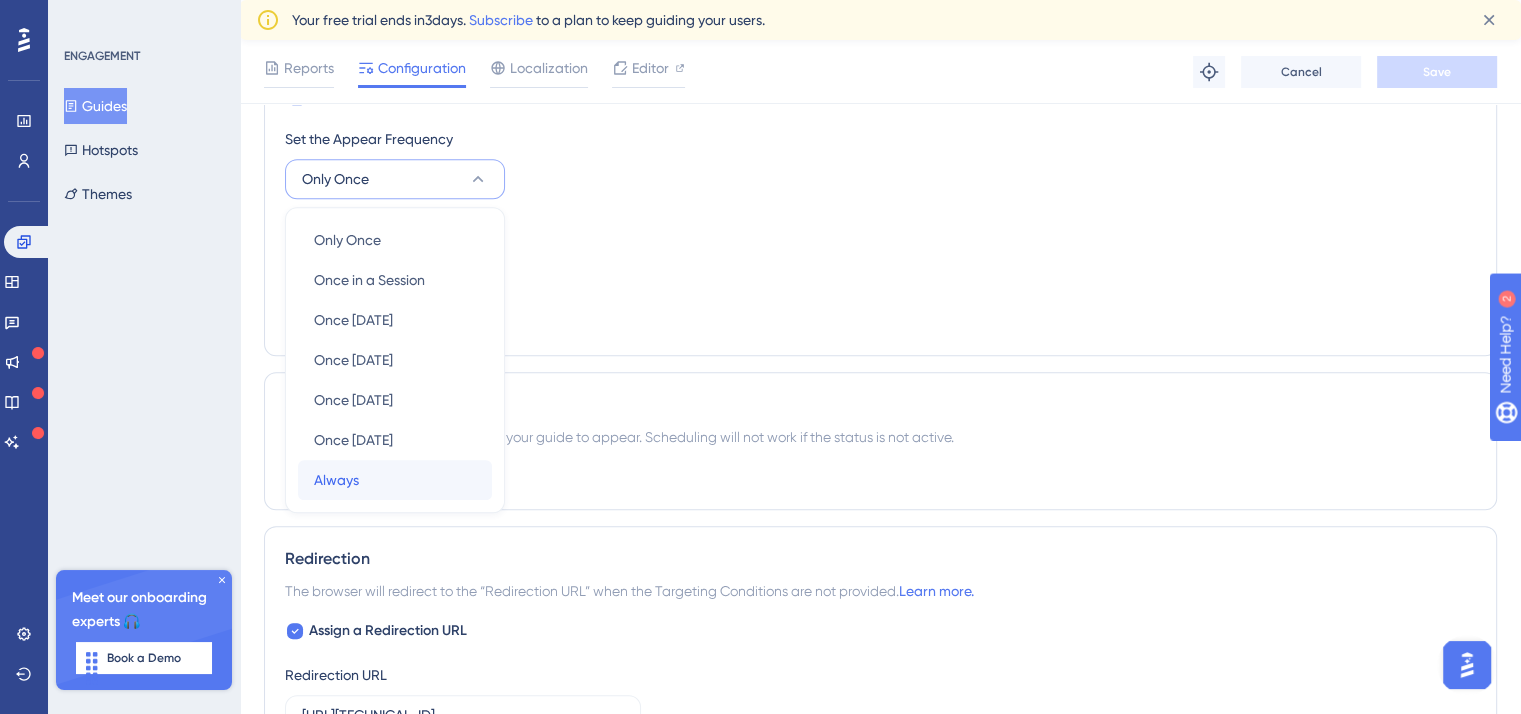 click on "Always" at bounding box center [336, 480] 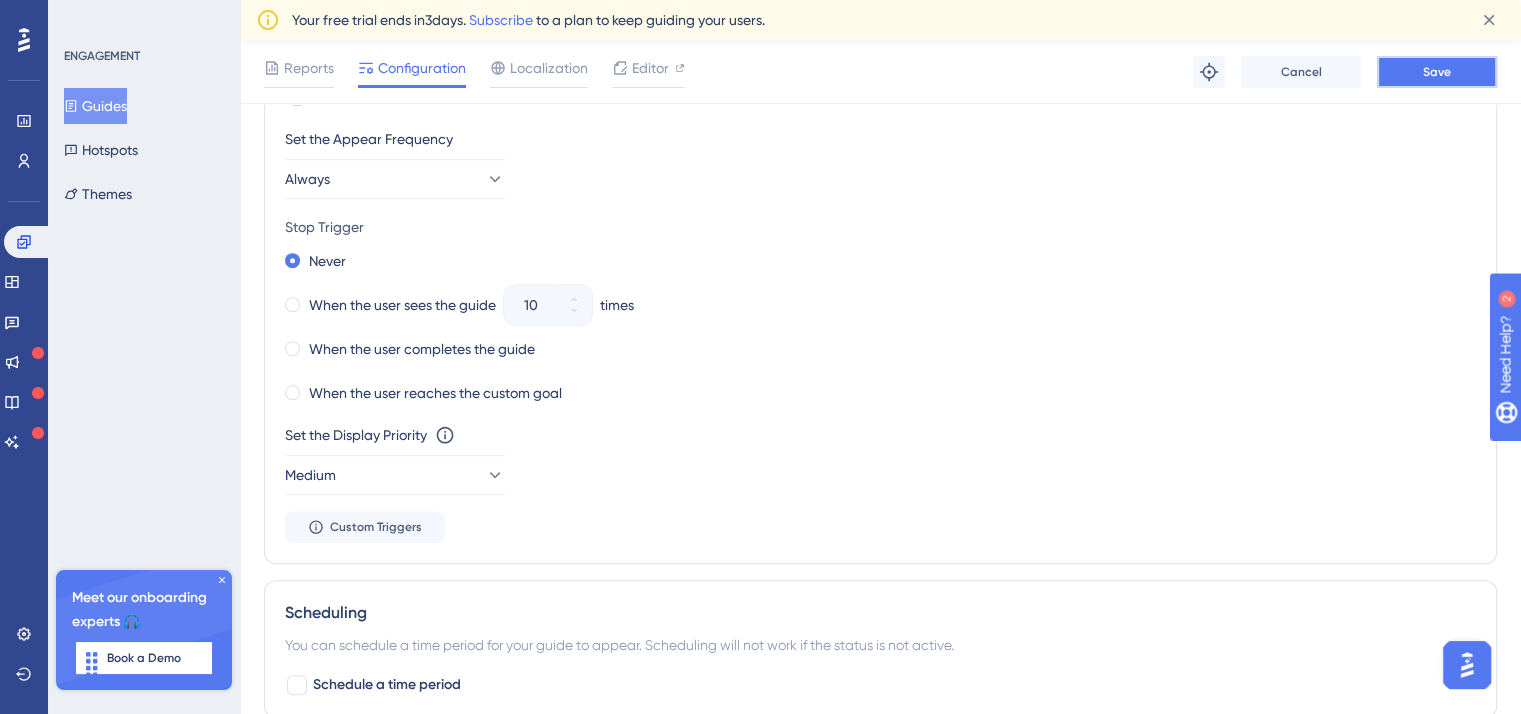 click on "Save" at bounding box center [1437, 72] 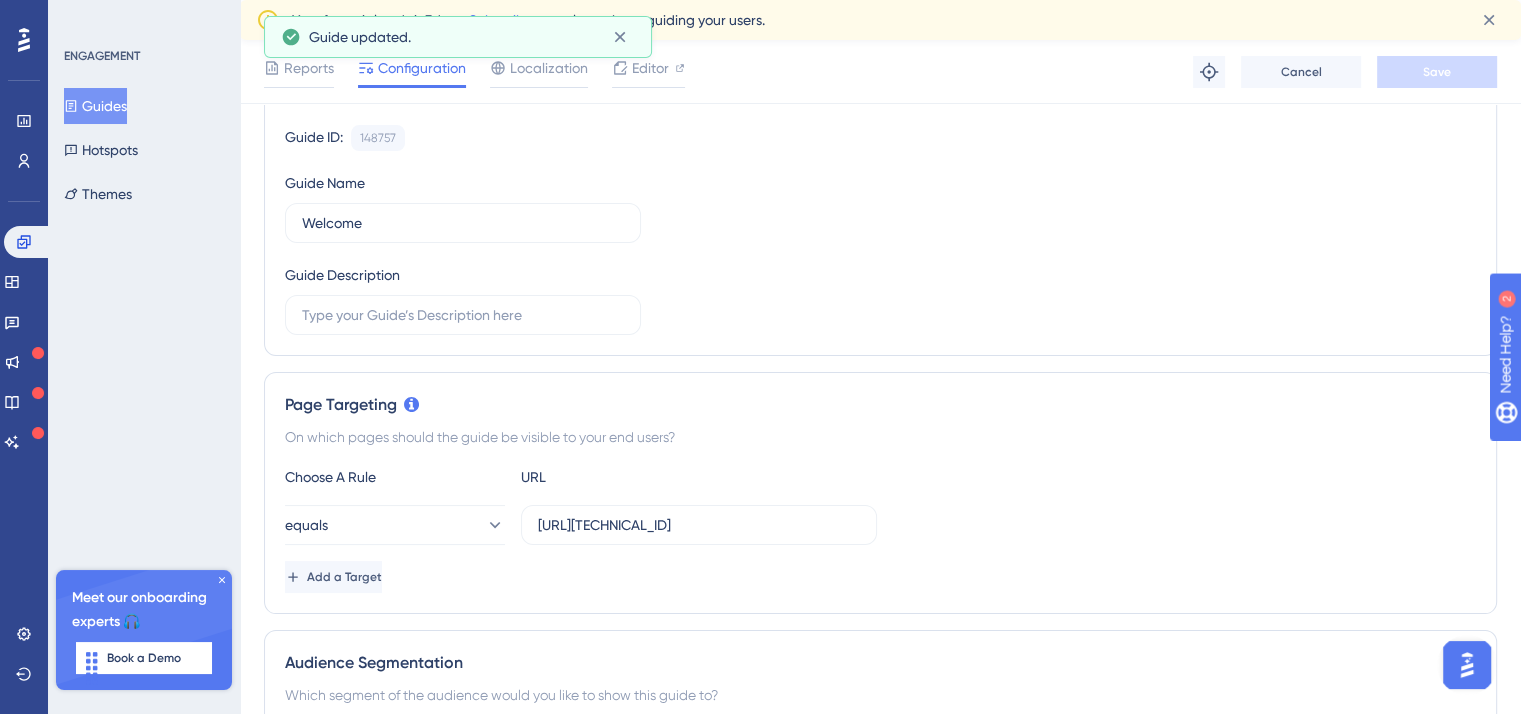 scroll, scrollTop: 0, scrollLeft: 0, axis: both 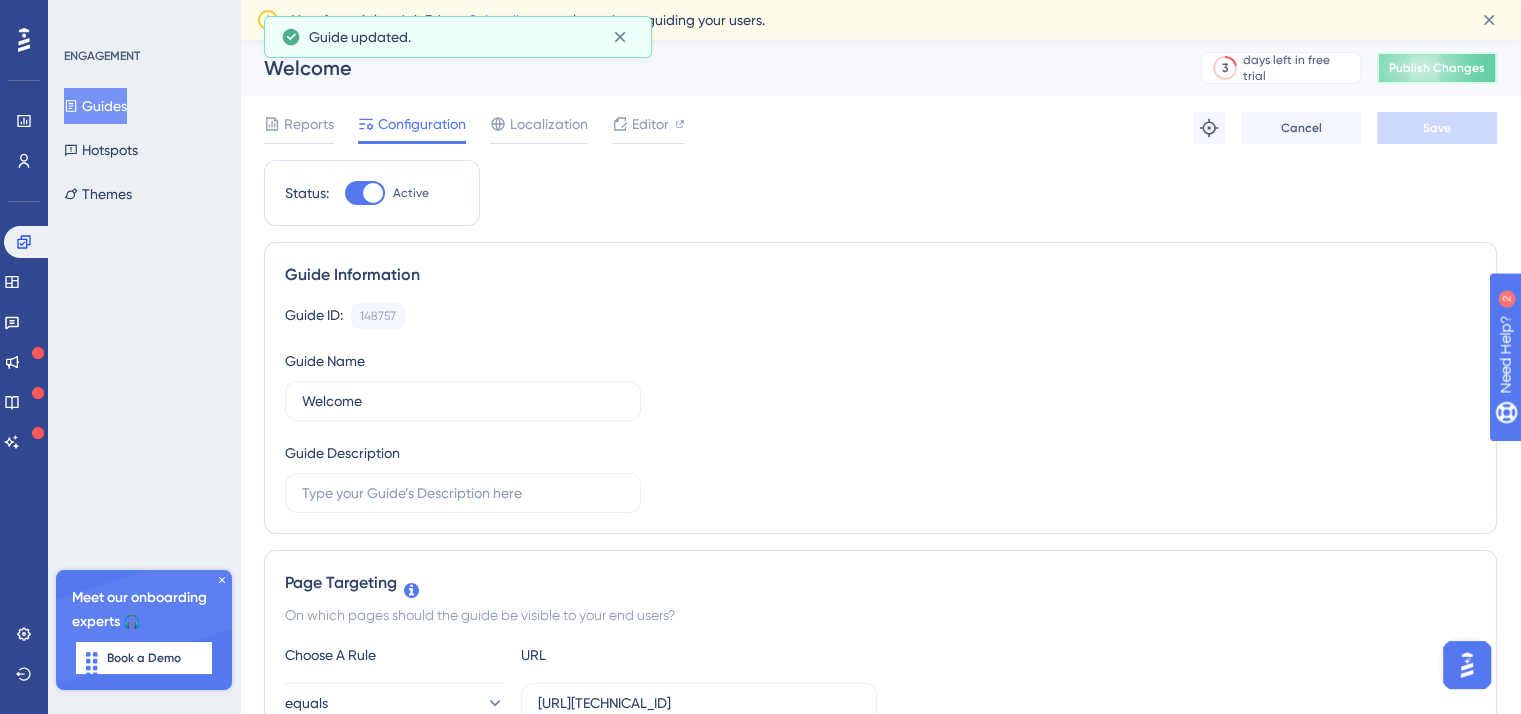 click on "Publish Changes" at bounding box center [1437, 68] 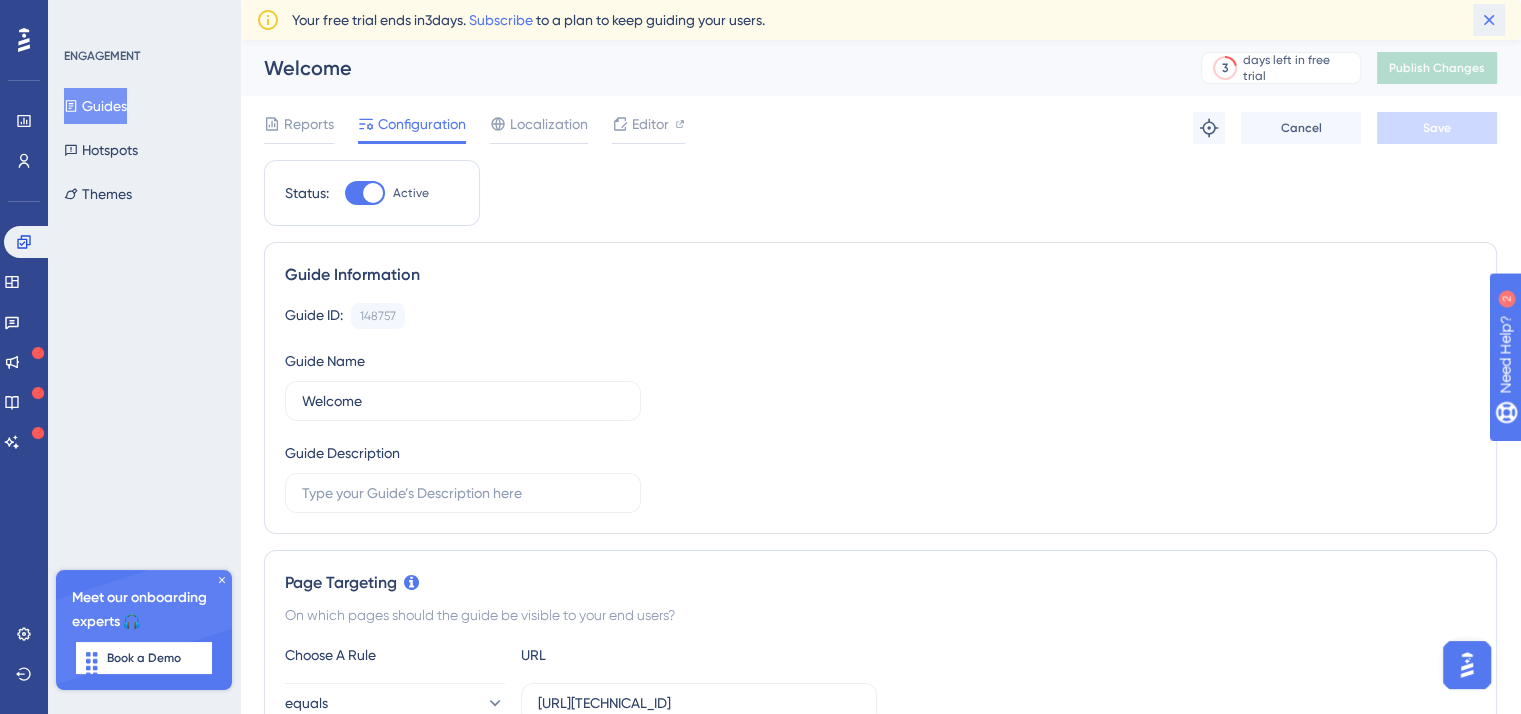 click 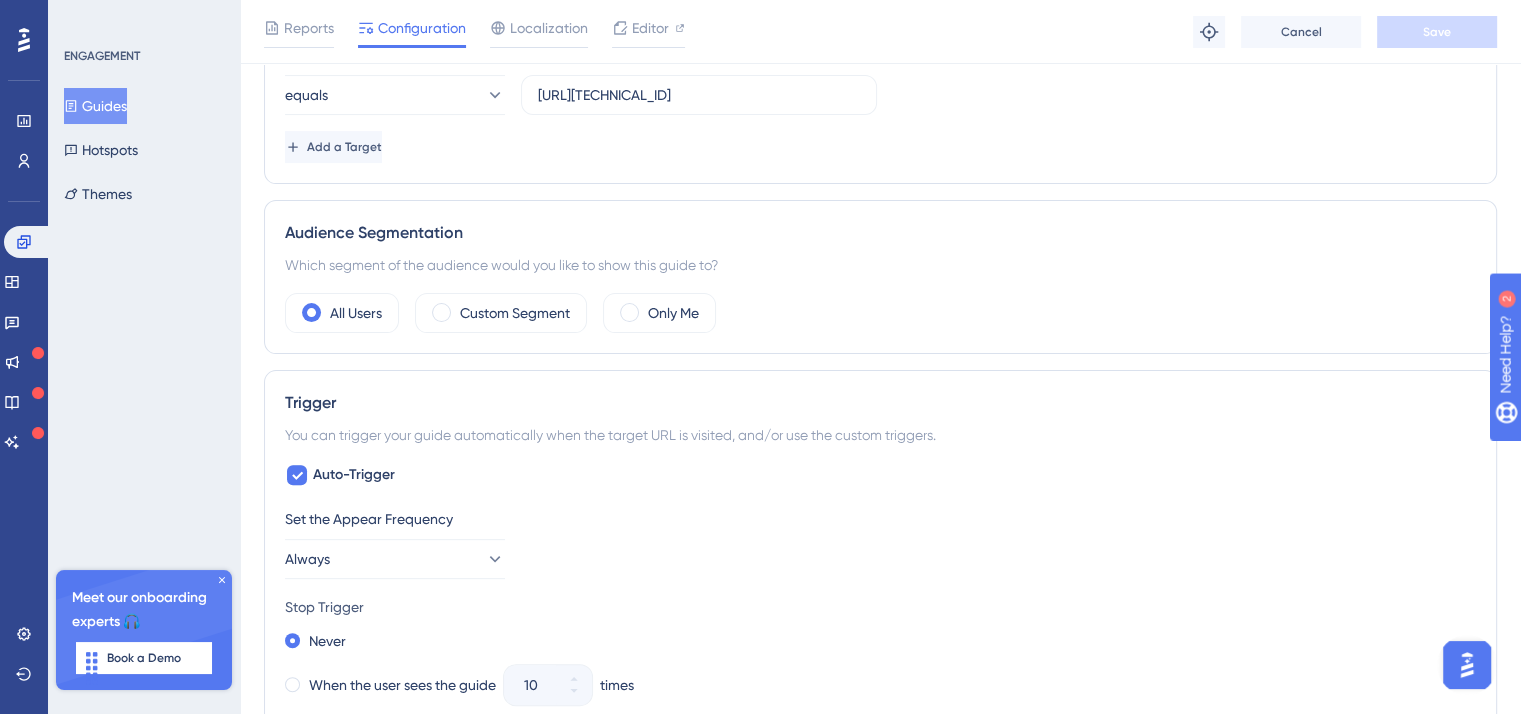 scroll, scrollTop: 900, scrollLeft: 0, axis: vertical 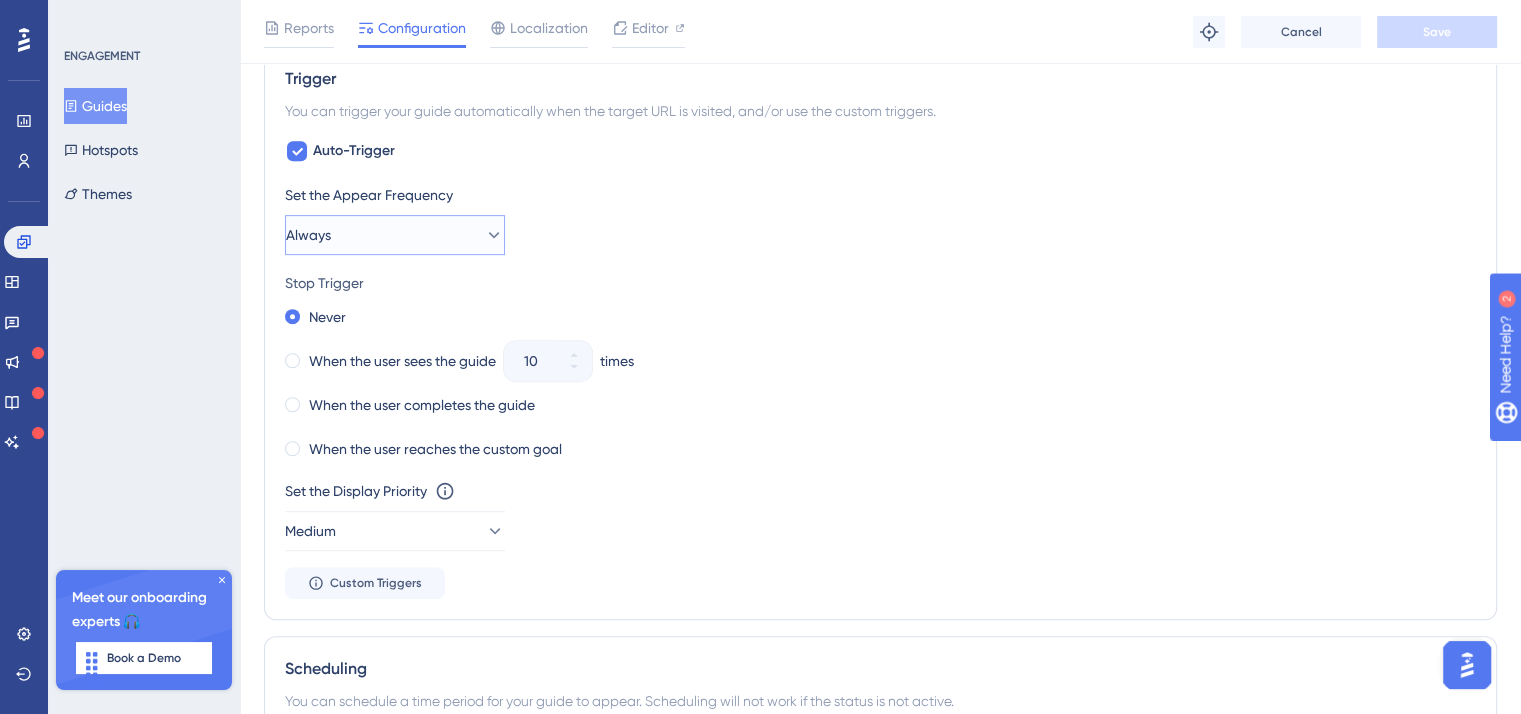click on "Always" at bounding box center [395, 235] 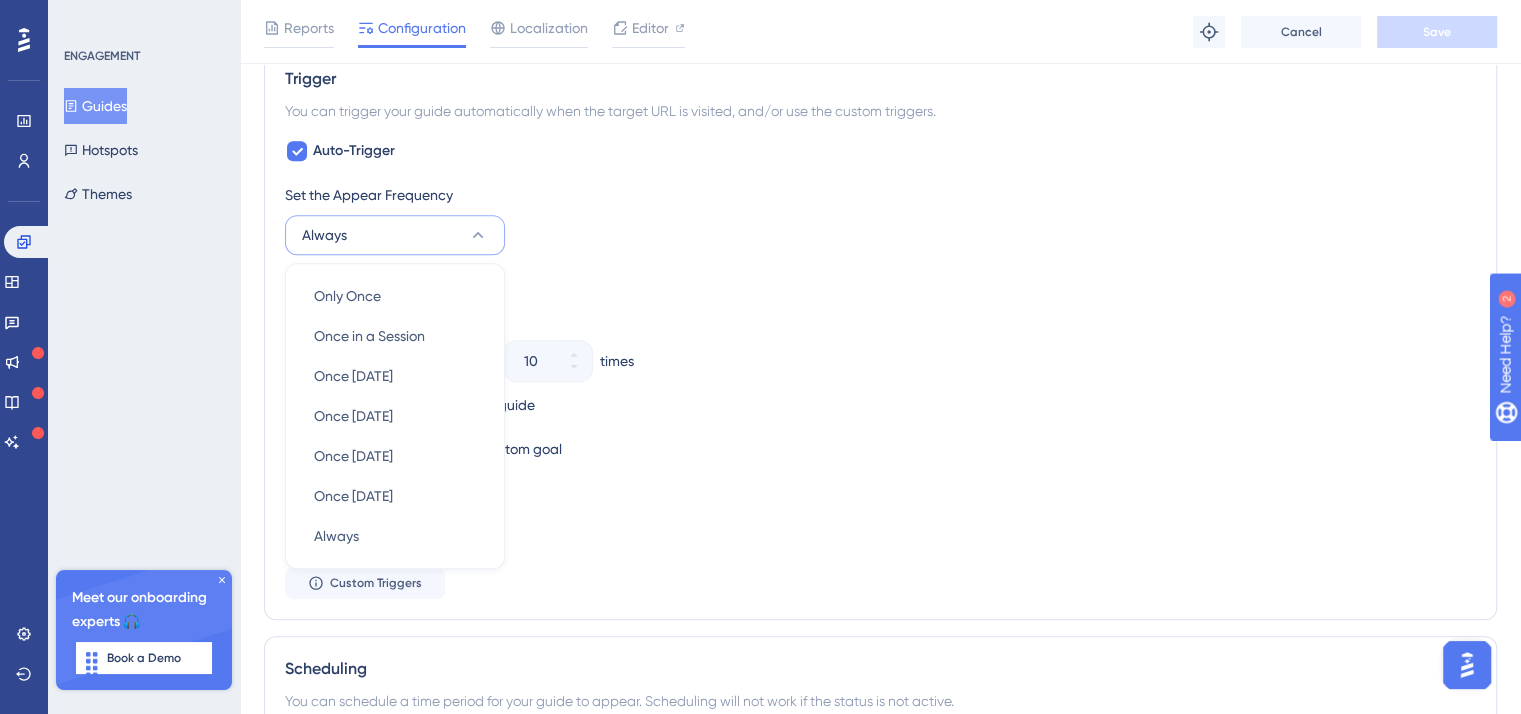 scroll, scrollTop: 956, scrollLeft: 0, axis: vertical 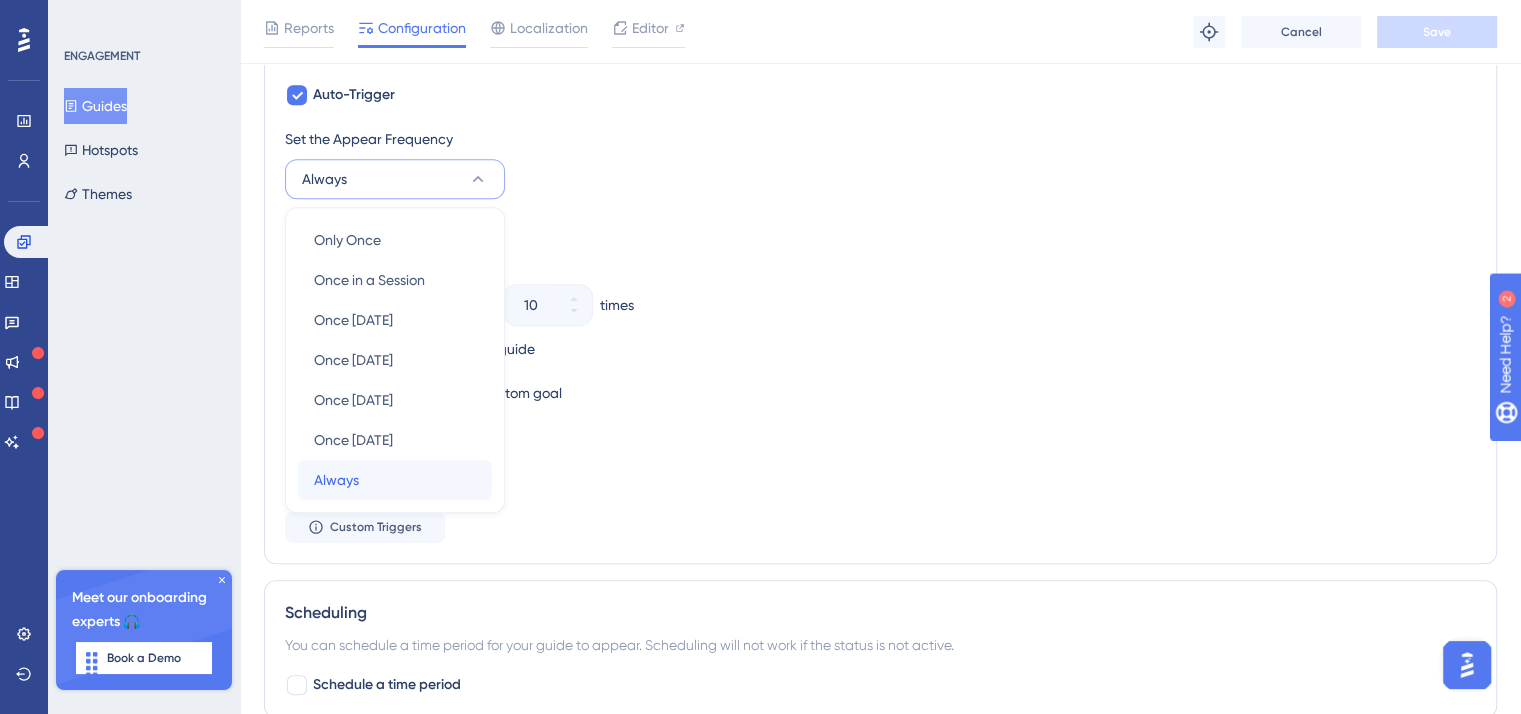click on "Always" at bounding box center [336, 480] 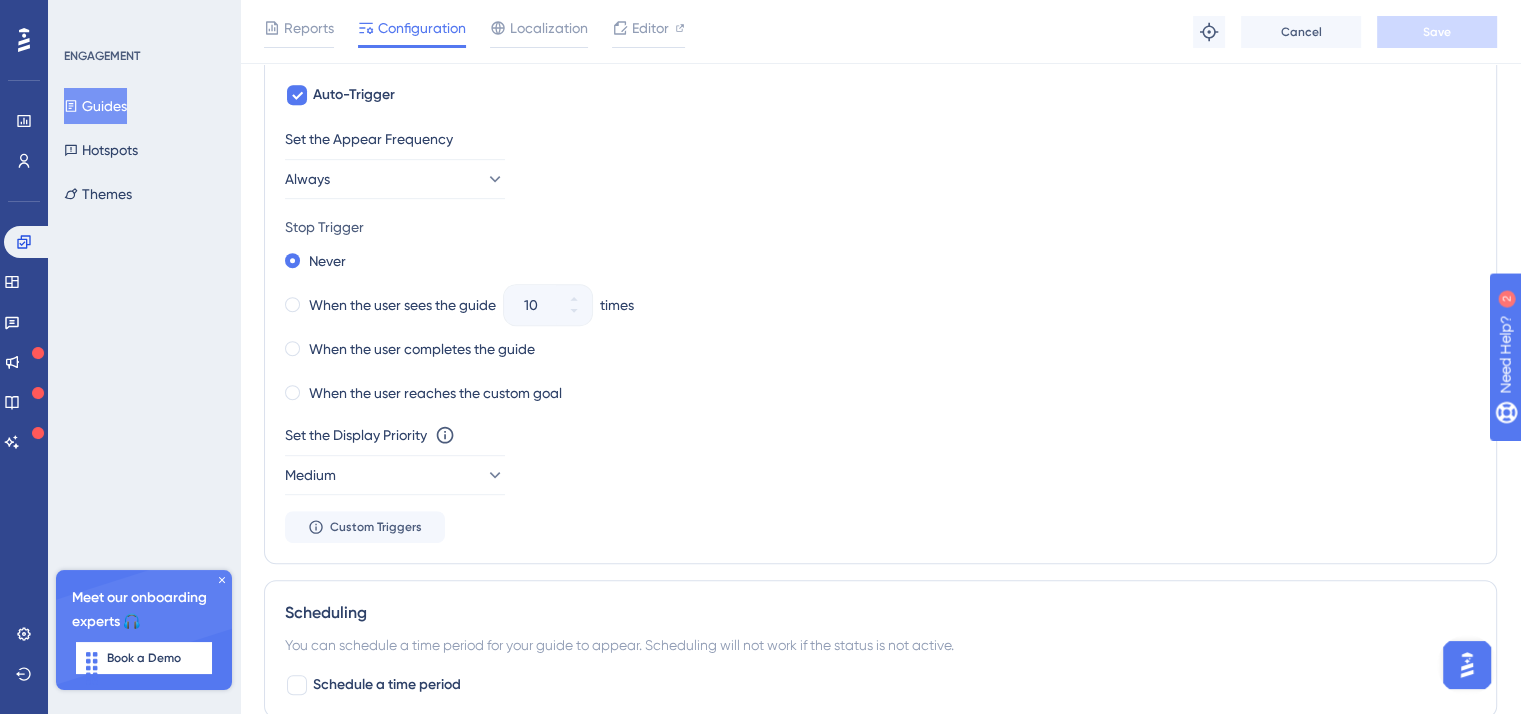 click on "When the user reaches the custom goal" at bounding box center [880, 393] 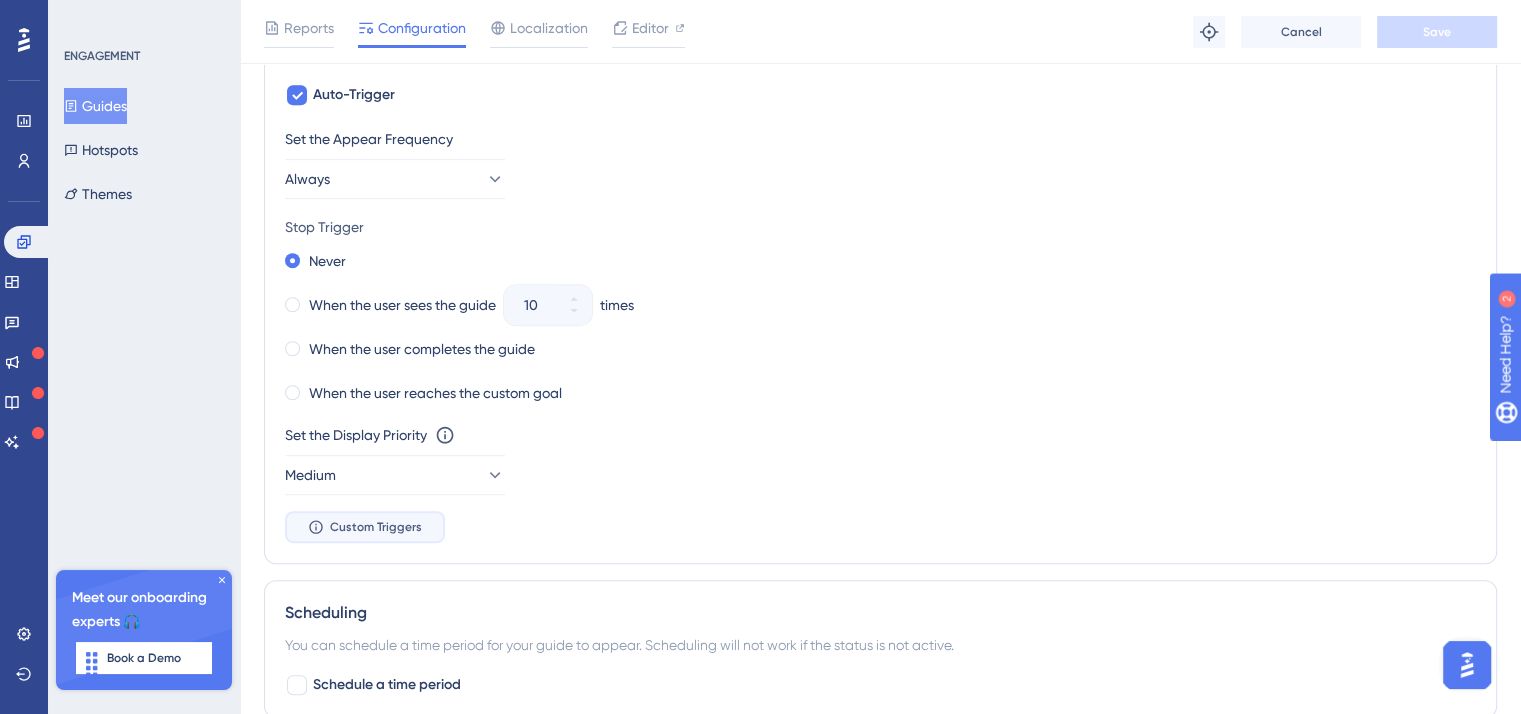 click on "Custom Triggers" at bounding box center (376, 527) 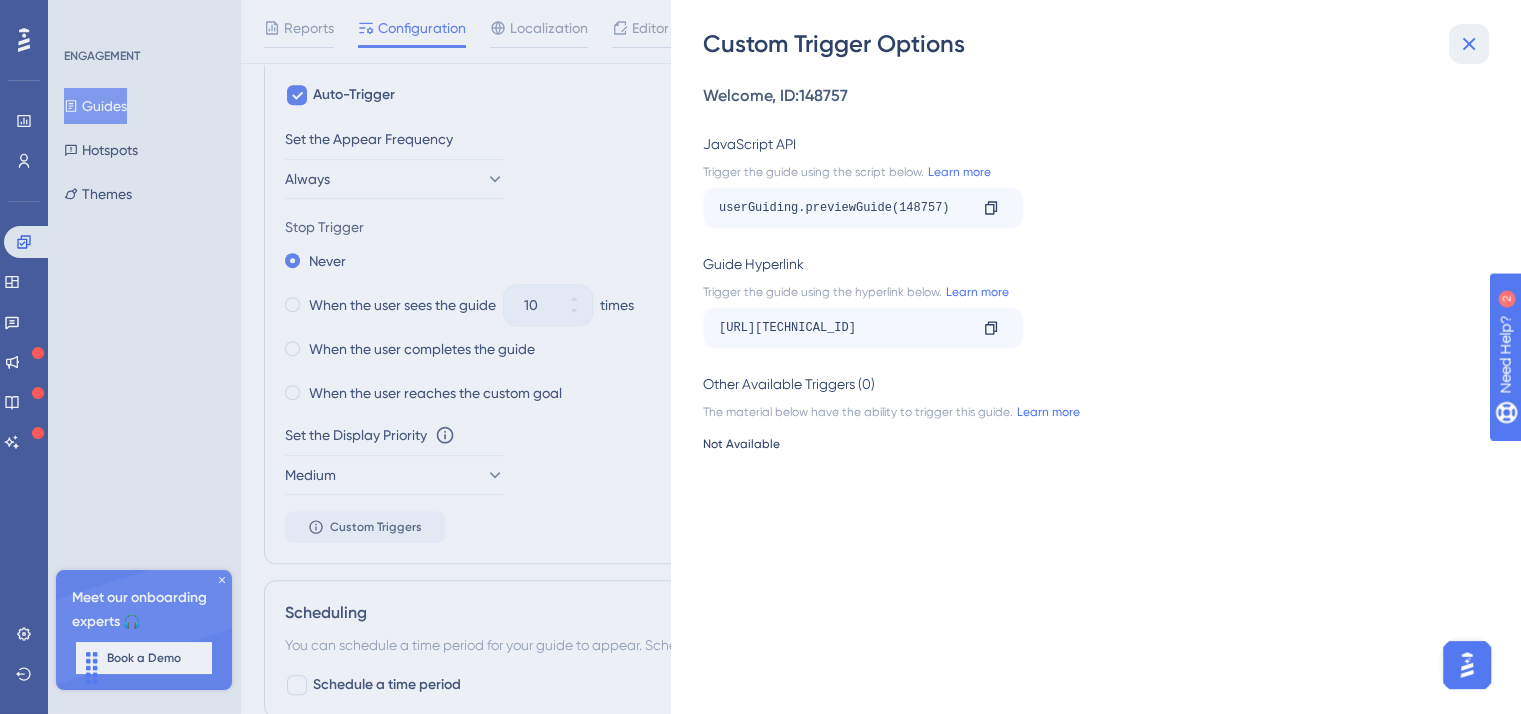 click 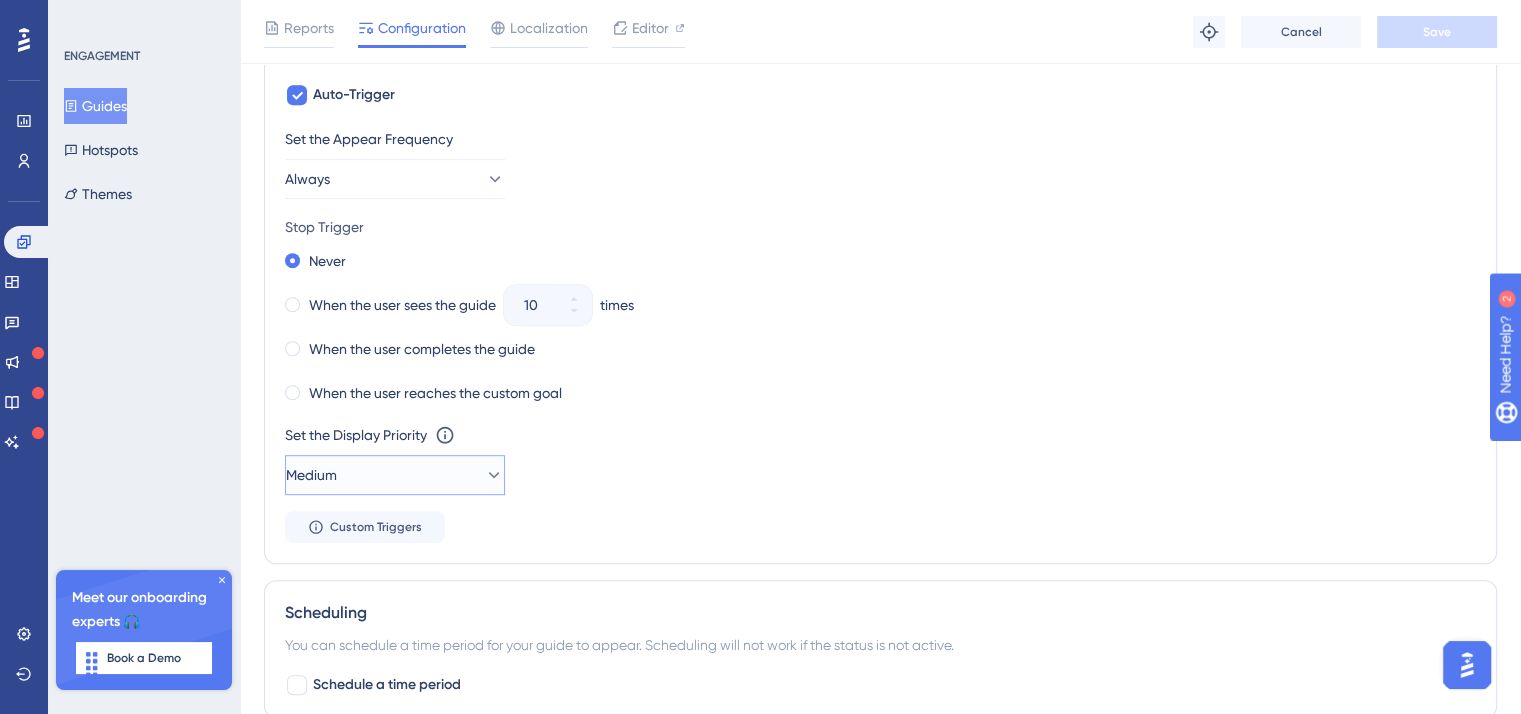 click on "Medium" at bounding box center (395, 475) 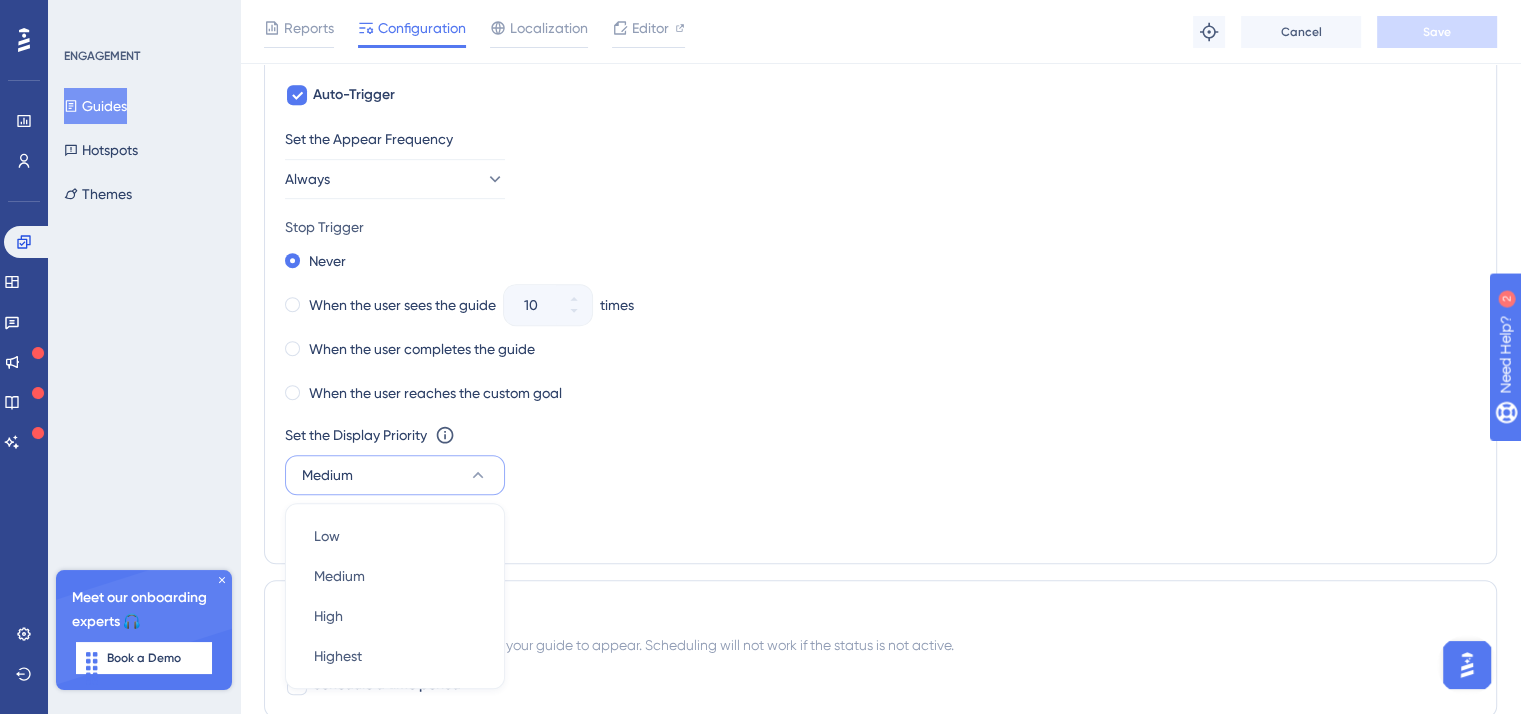 scroll, scrollTop: 1192, scrollLeft: 0, axis: vertical 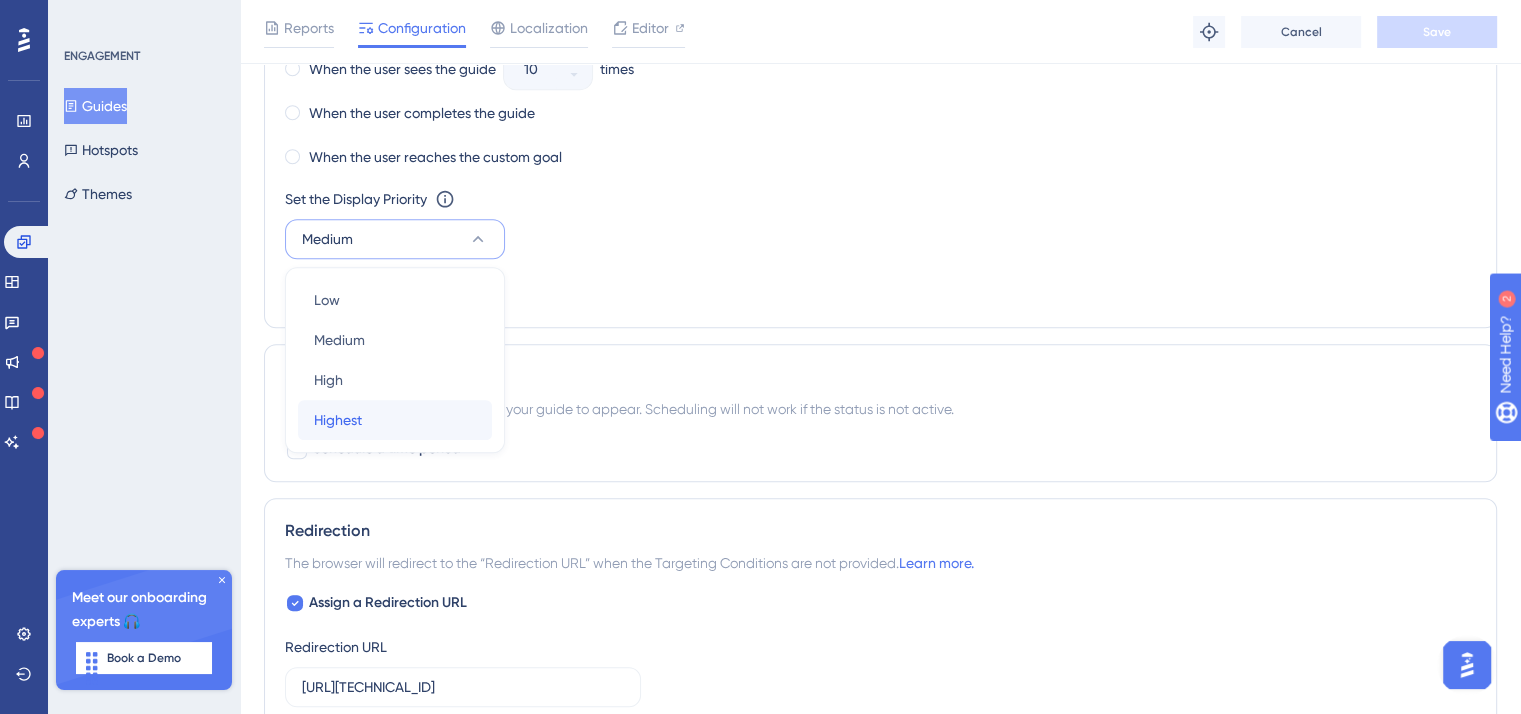 click on "Highest Highest" at bounding box center [395, 420] 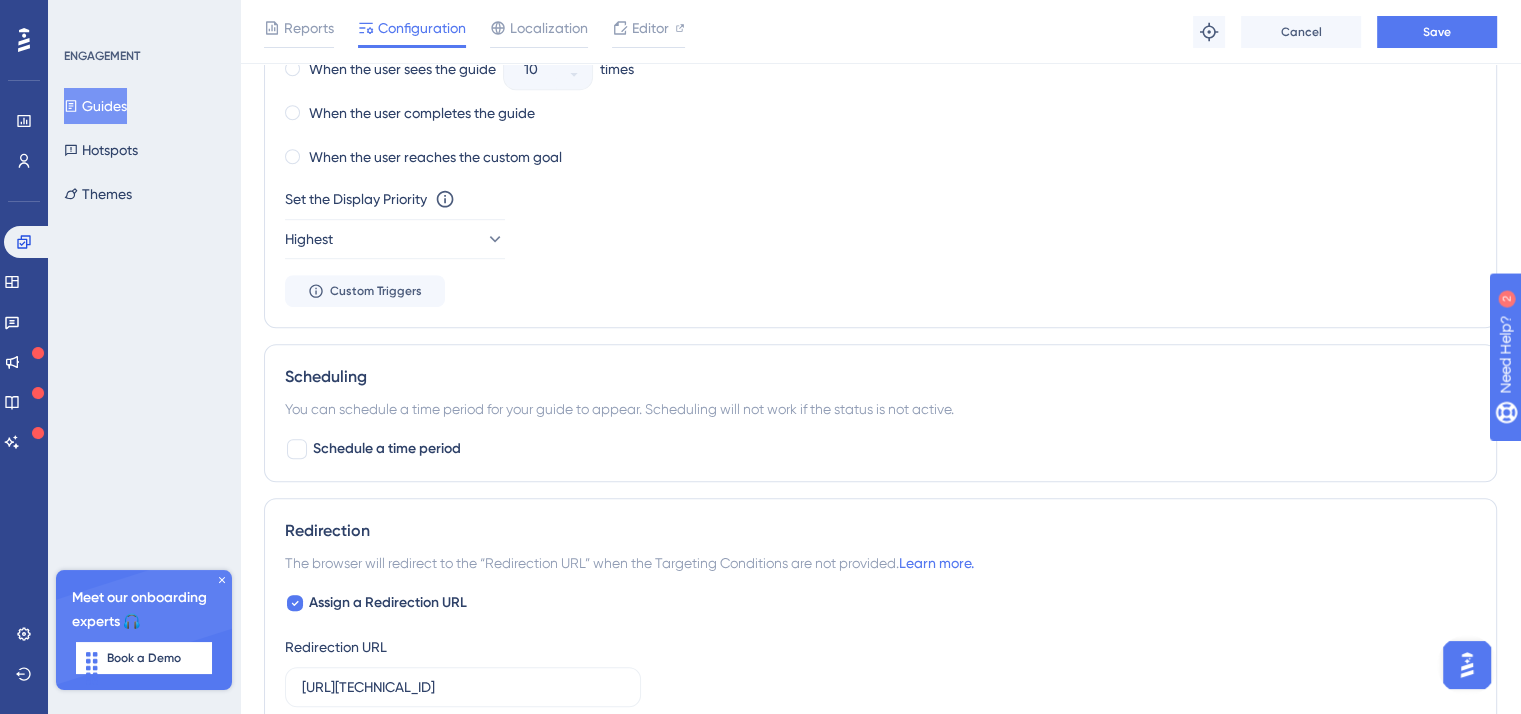 click on "Set the Display Priority This option will set the display priority between
auto-triggered materials in cases of conflicts between multiple materials Highest" at bounding box center [880, 223] 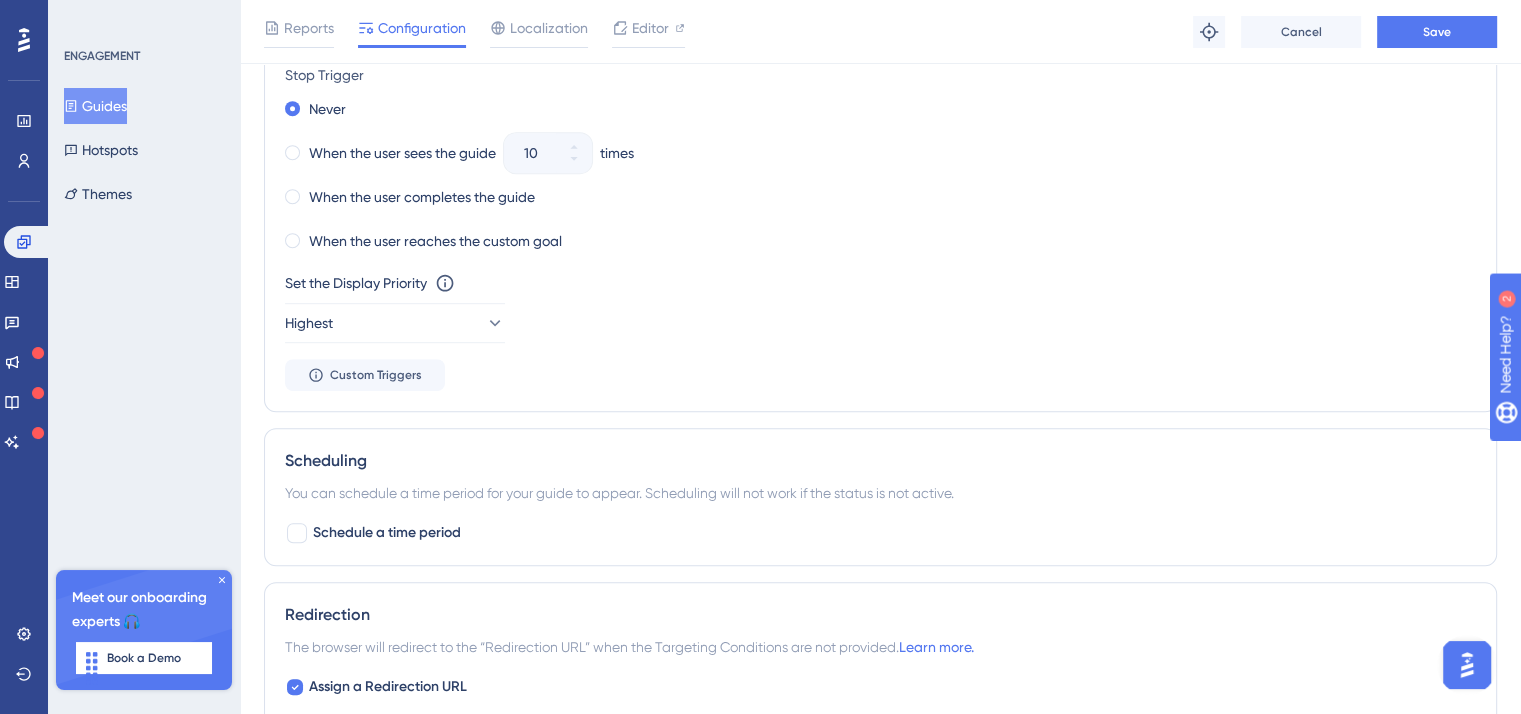scroll, scrollTop: 992, scrollLeft: 0, axis: vertical 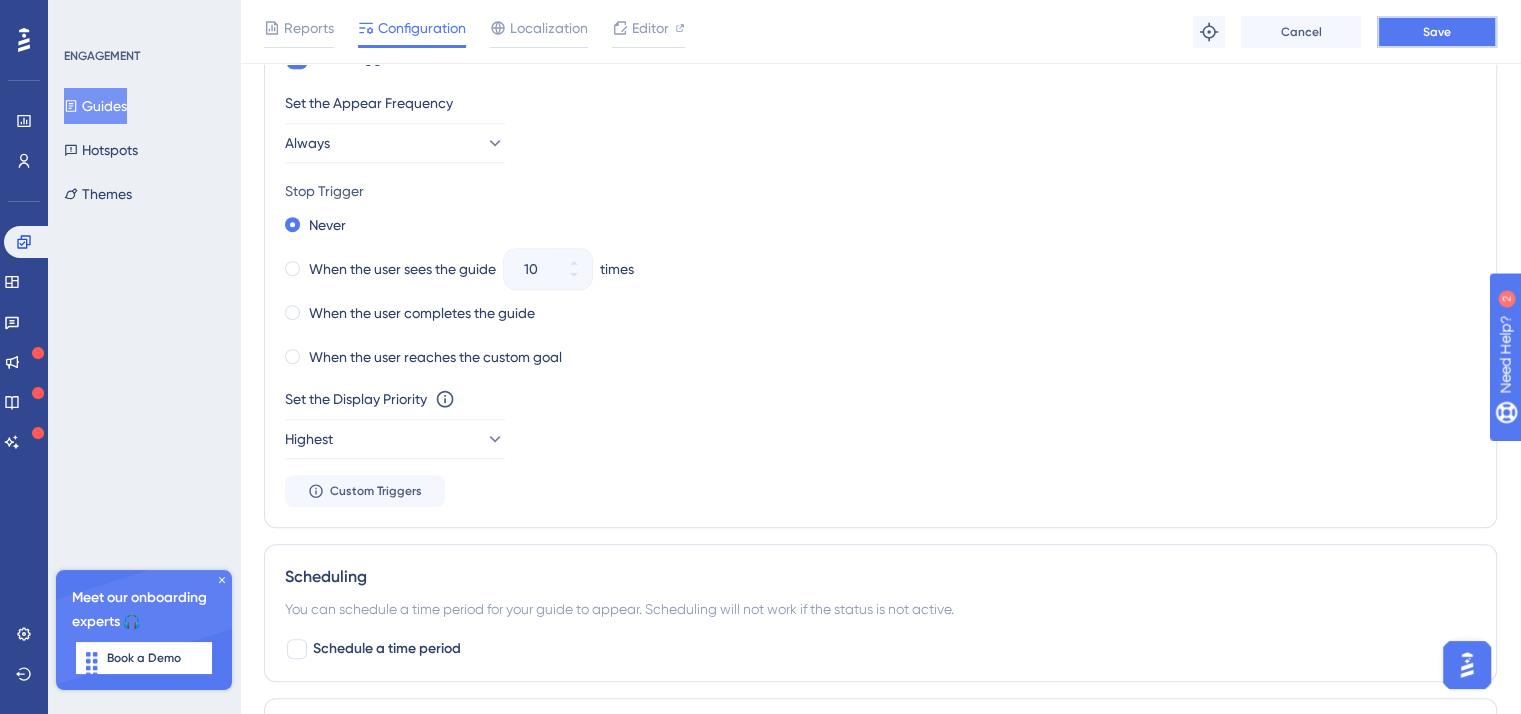 click on "Save" at bounding box center (1437, 32) 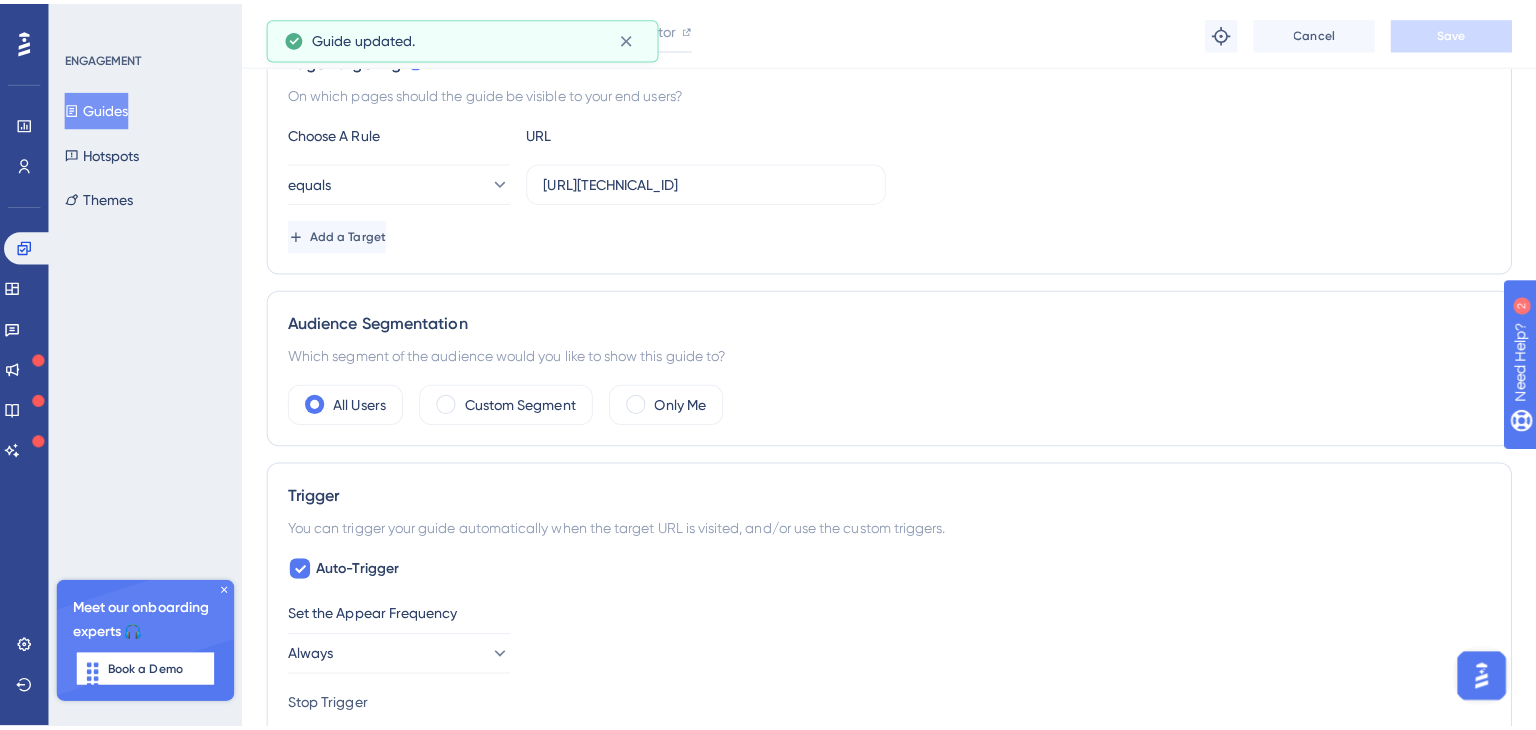 scroll, scrollTop: 0, scrollLeft: 0, axis: both 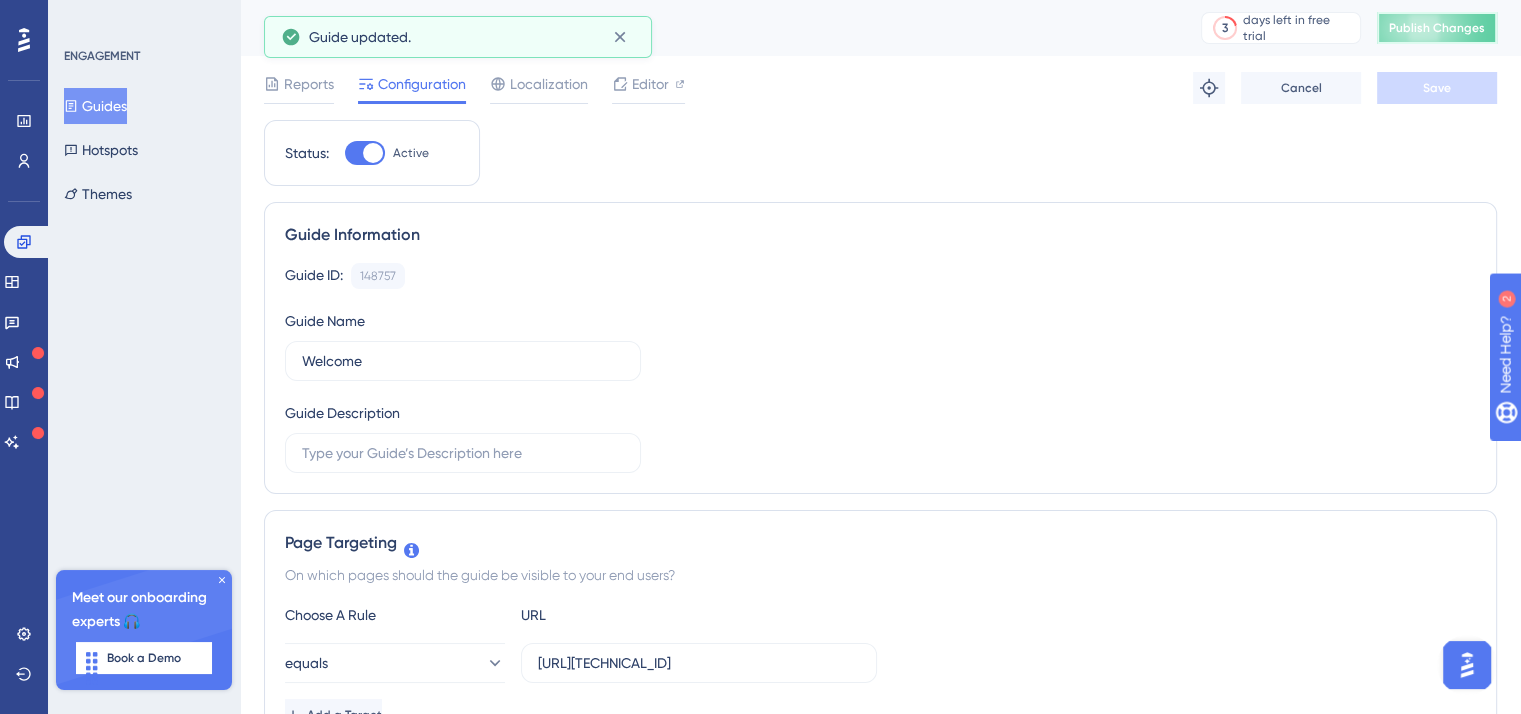 click on "Publish Changes" at bounding box center (1437, 28) 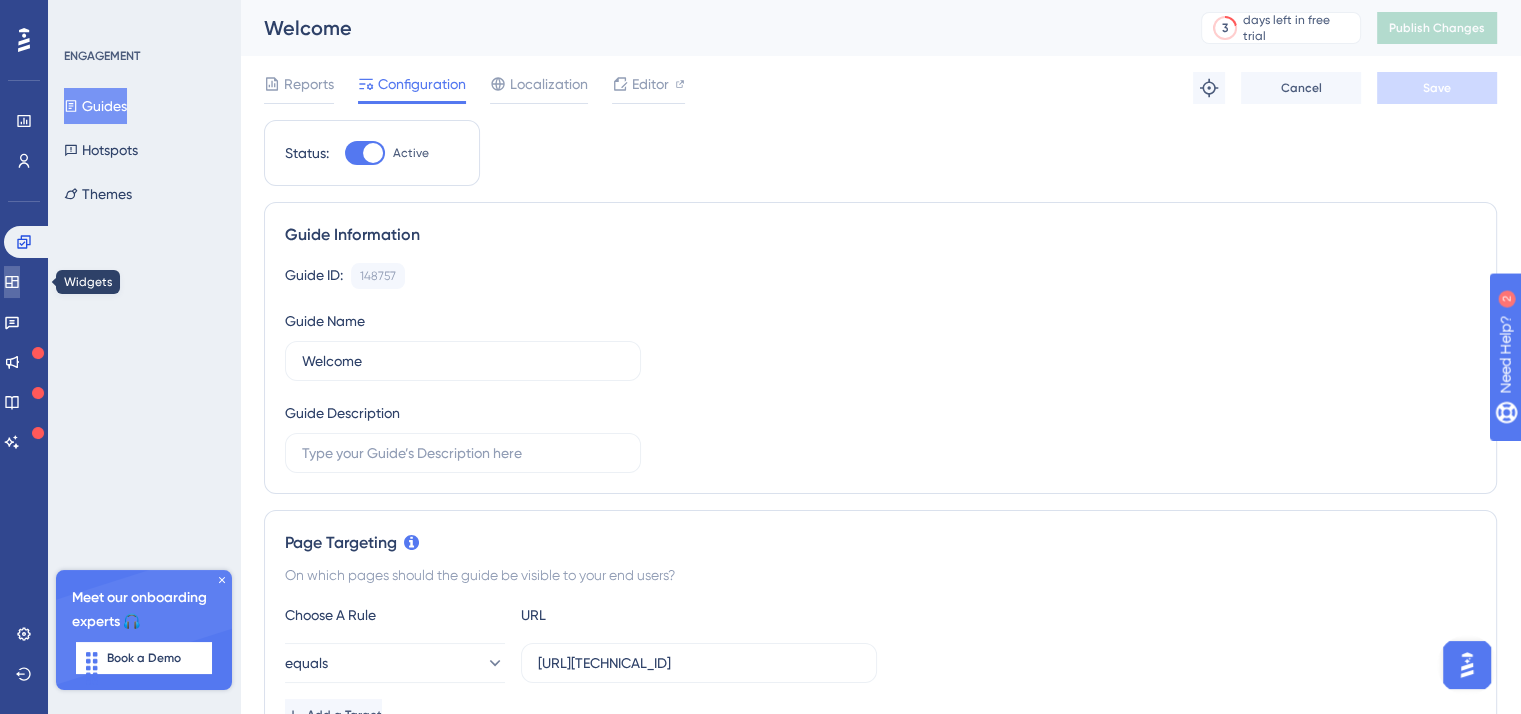 click 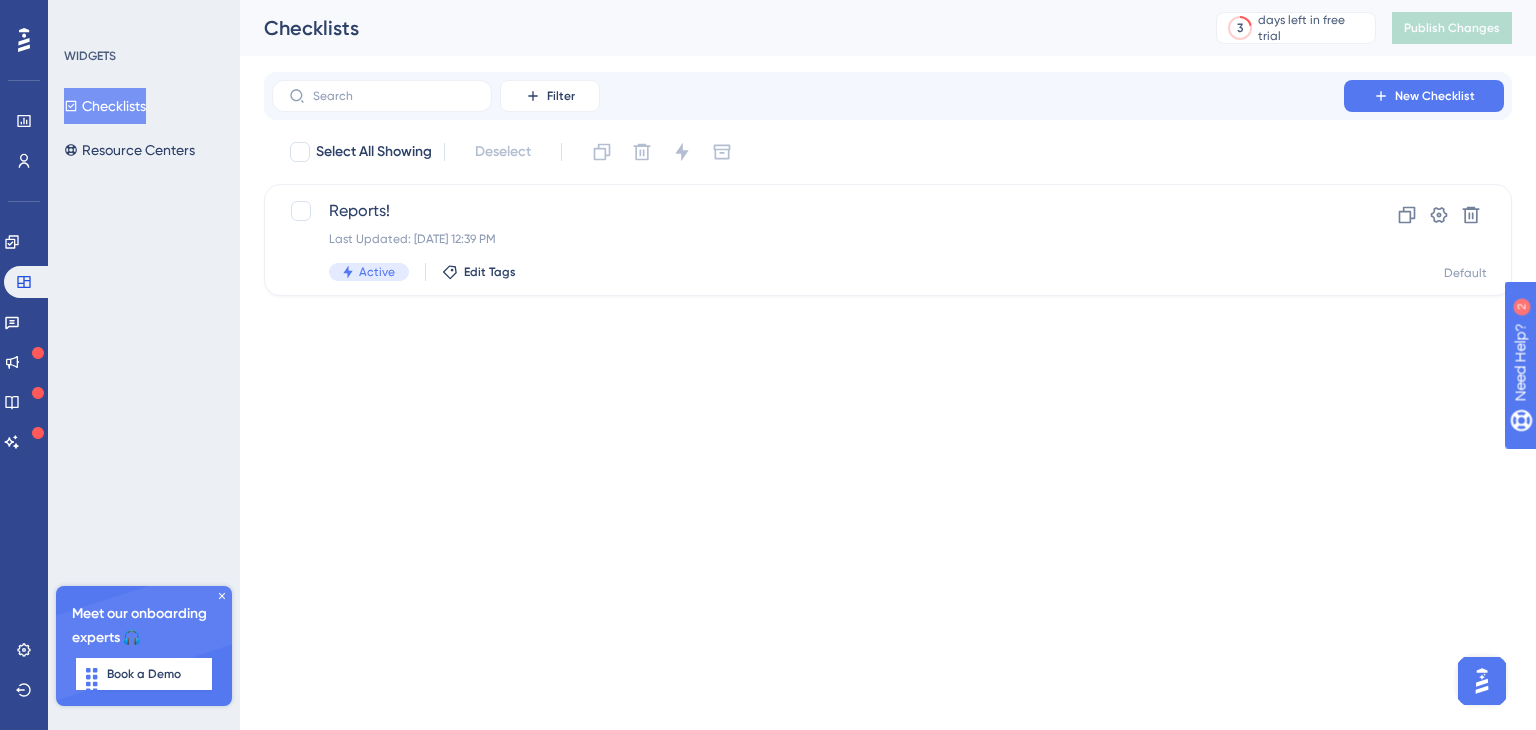 click on "Performance Users Engagement Widgets Feedback Product Updates Knowledge Base AI Assistant Settings Logout WIDGETS Checklists Resource Centers Meet our onboarding experts 🎧 Book a Demo Upgrade Plan Checklists 3 days left in free trial Click to see  upgrade options Publish Changes Filter New Checklist Select All Showing Deselect Reports! Last Updated: Jul 30 2025, 12:39 PM Active Edit Tags Clone Settings Delete Default
8" at bounding box center (768, 0) 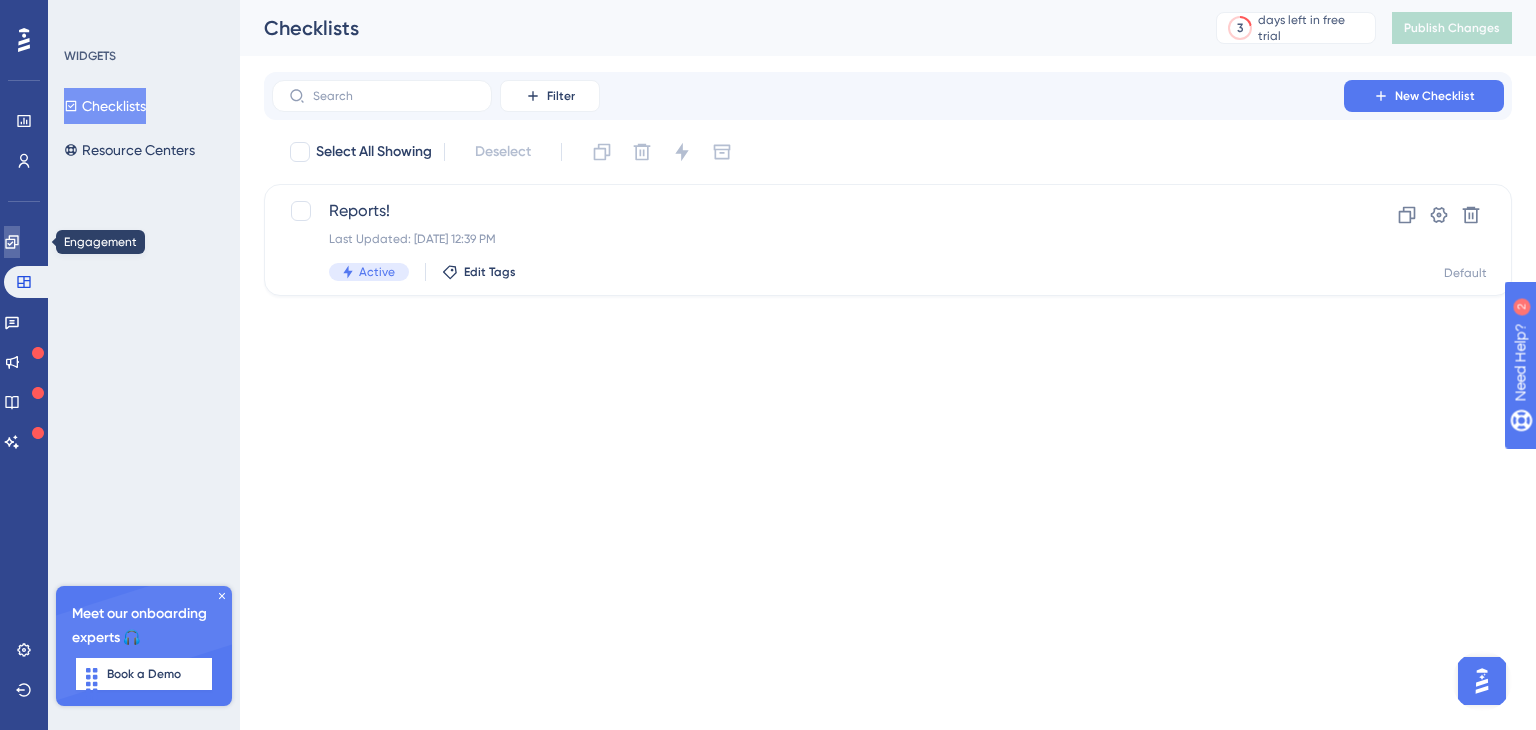click 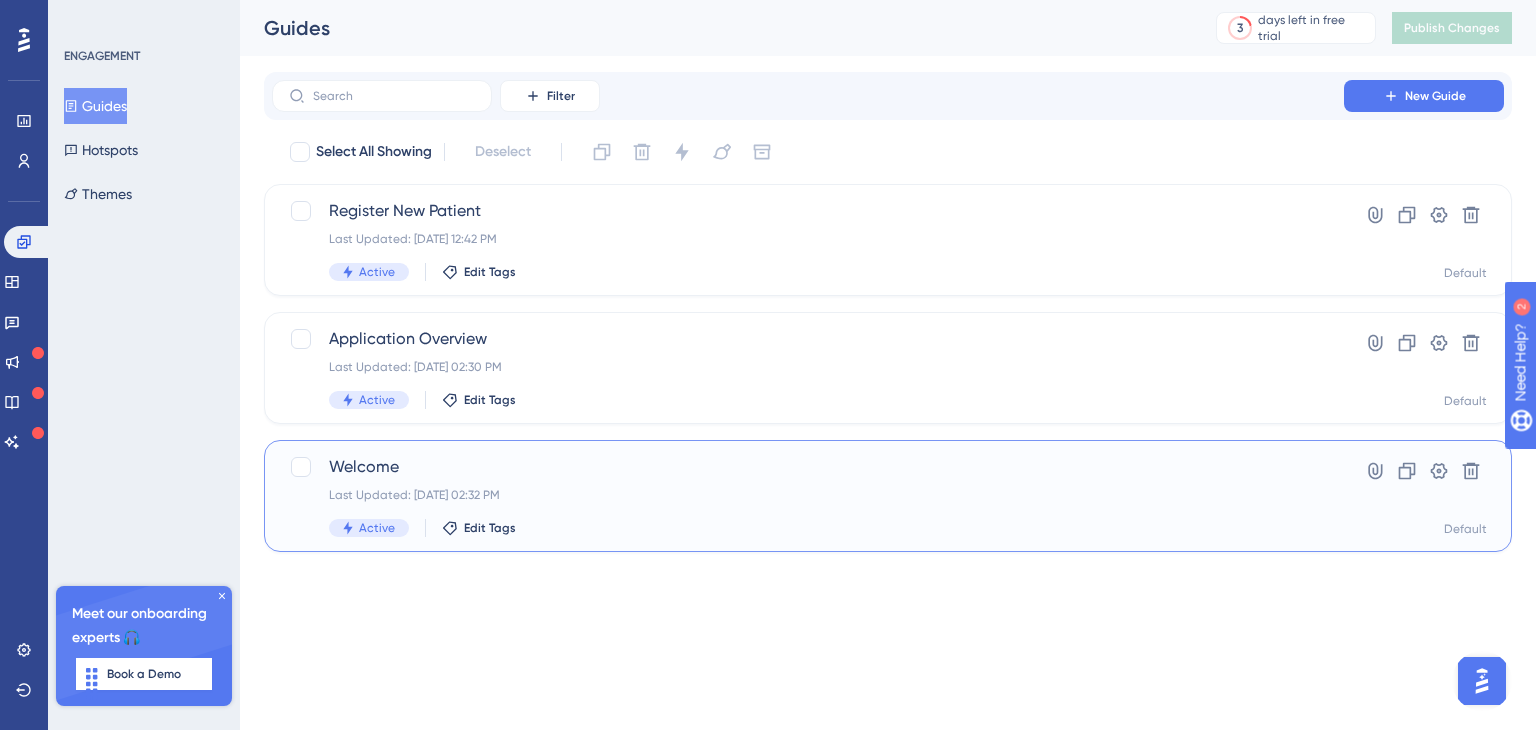 click on "Welcome" at bounding box center [808, 467] 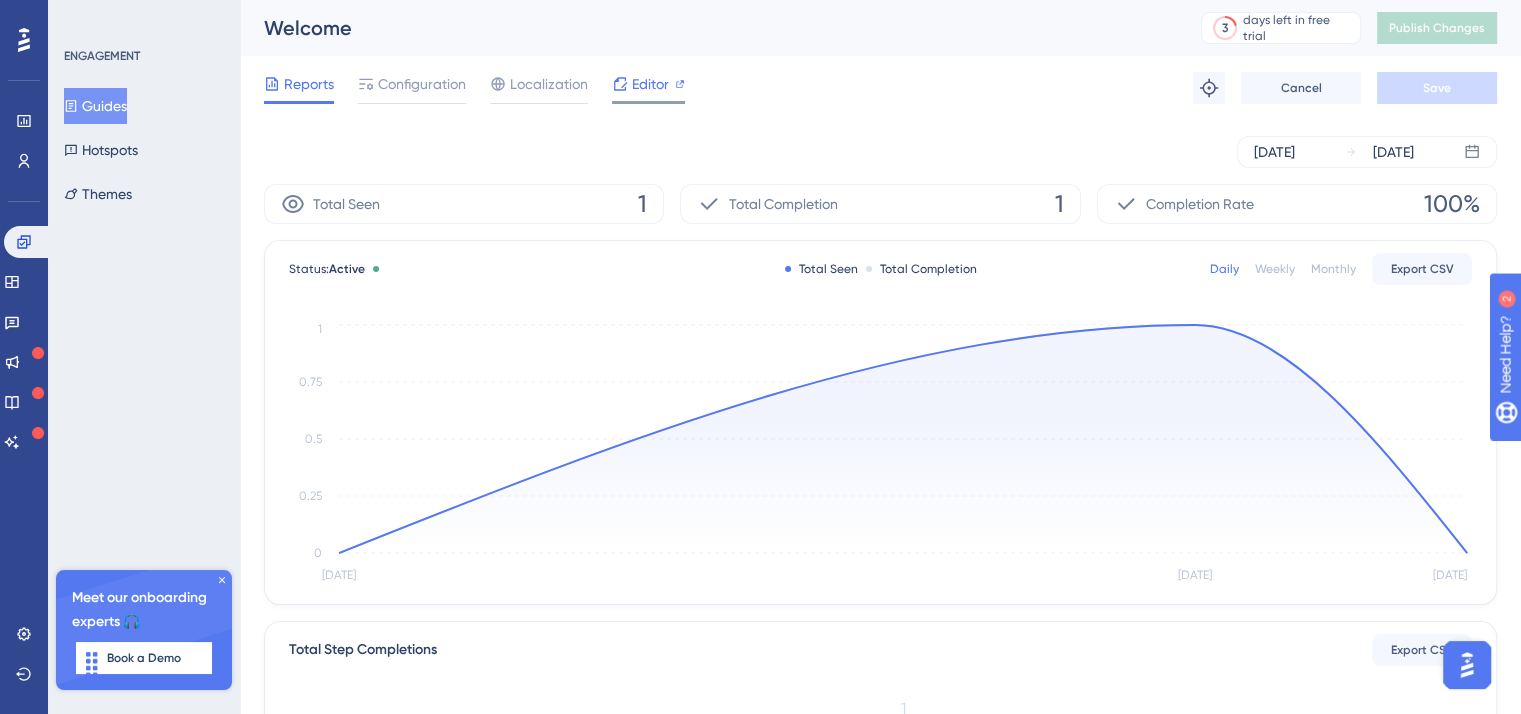 click on "Editor" at bounding box center (650, 84) 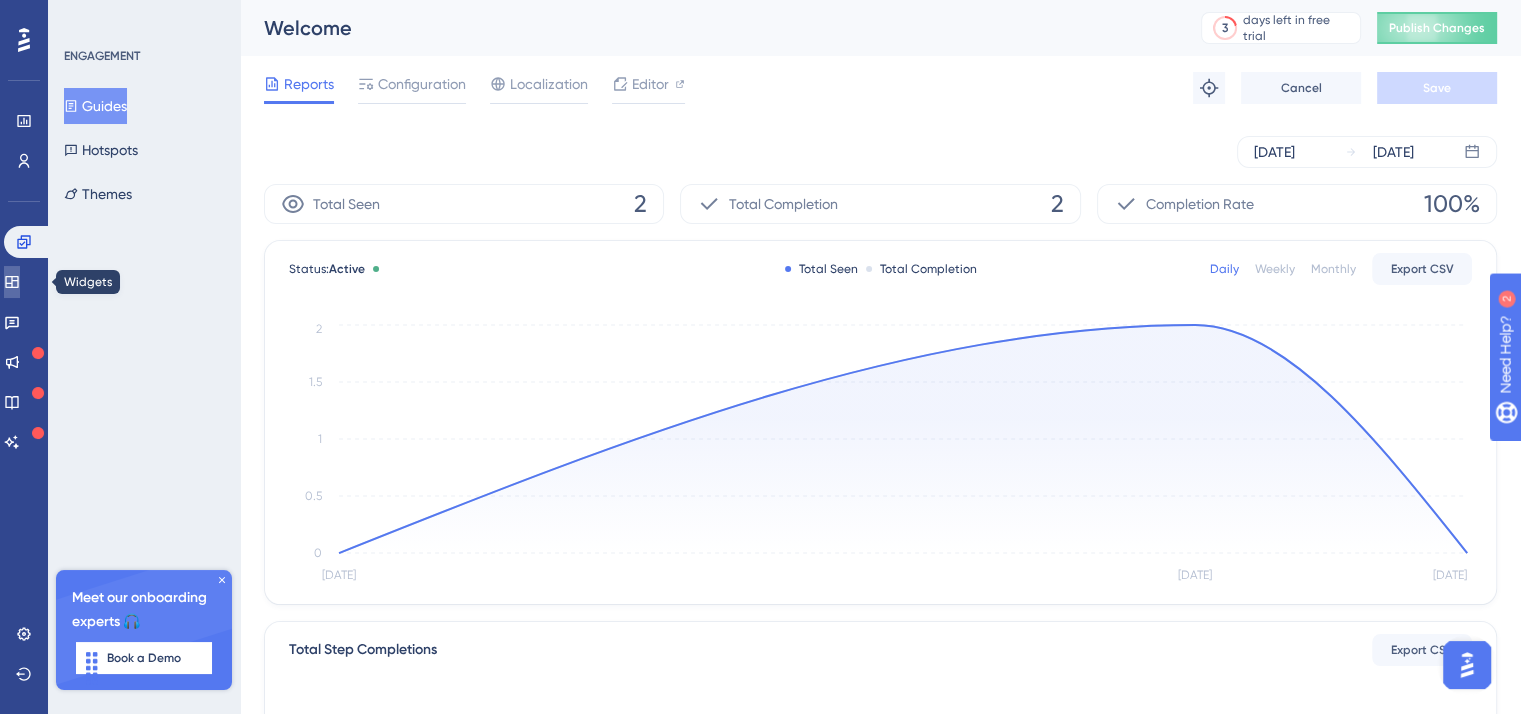 click 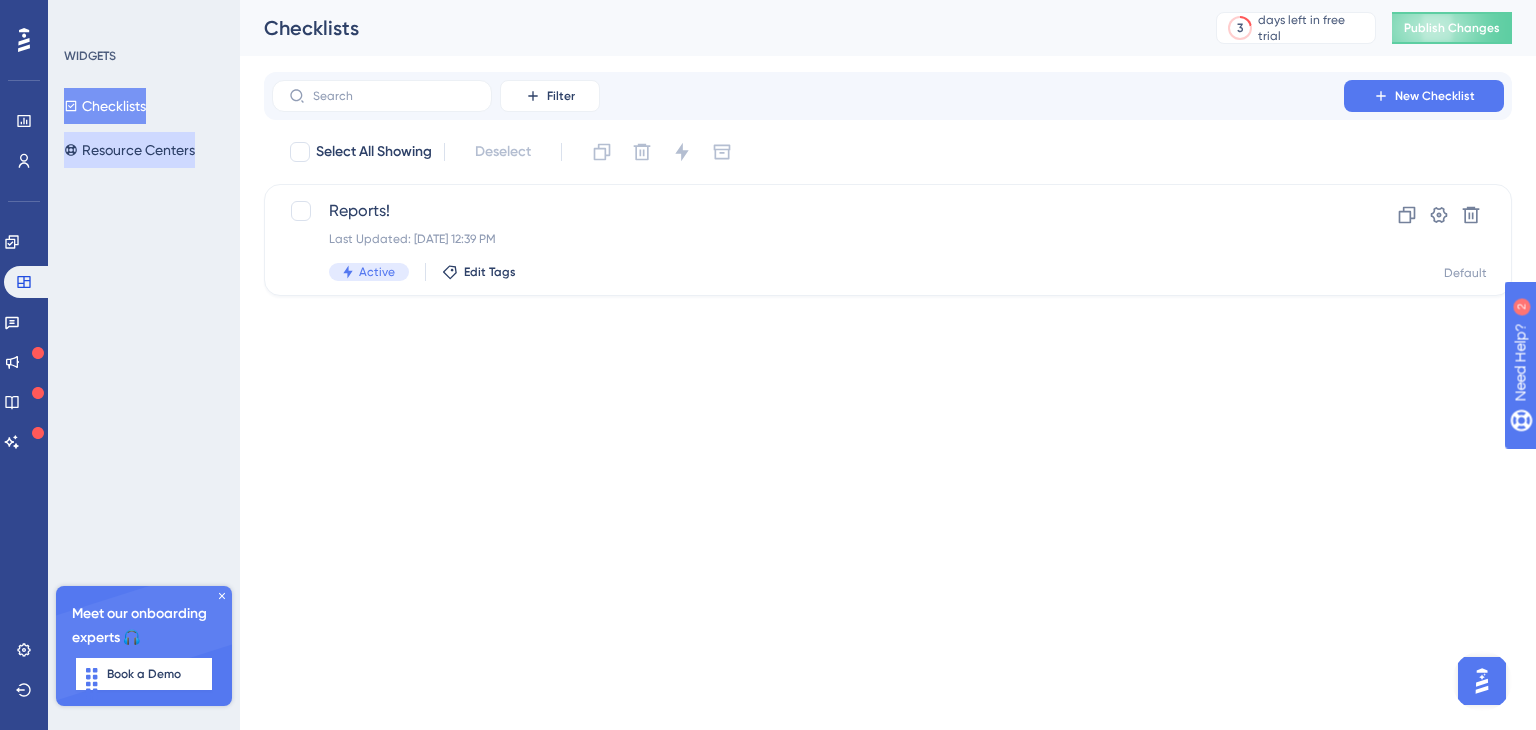 click on "Resource Centers" at bounding box center [129, 150] 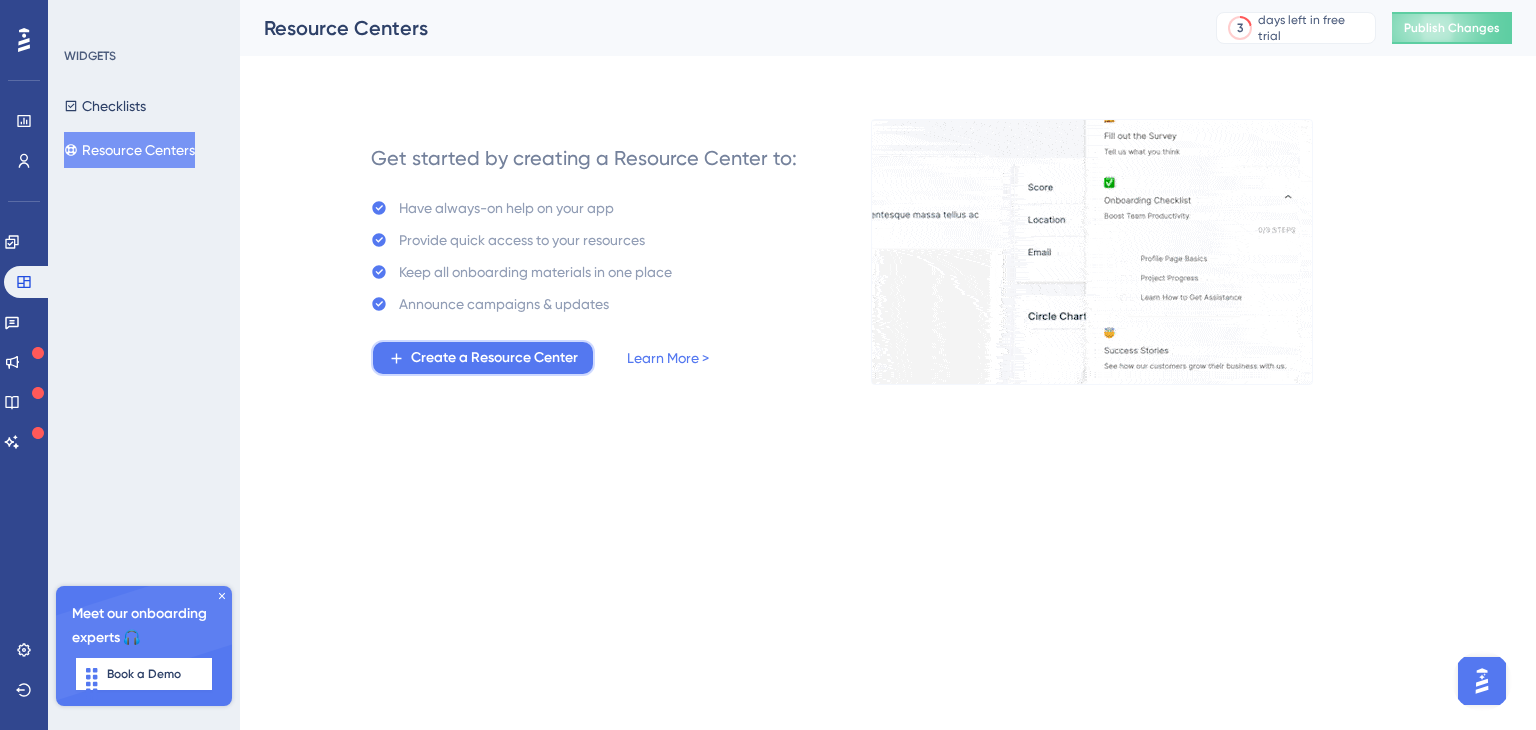 click on "Create a Resource Center" at bounding box center [494, 358] 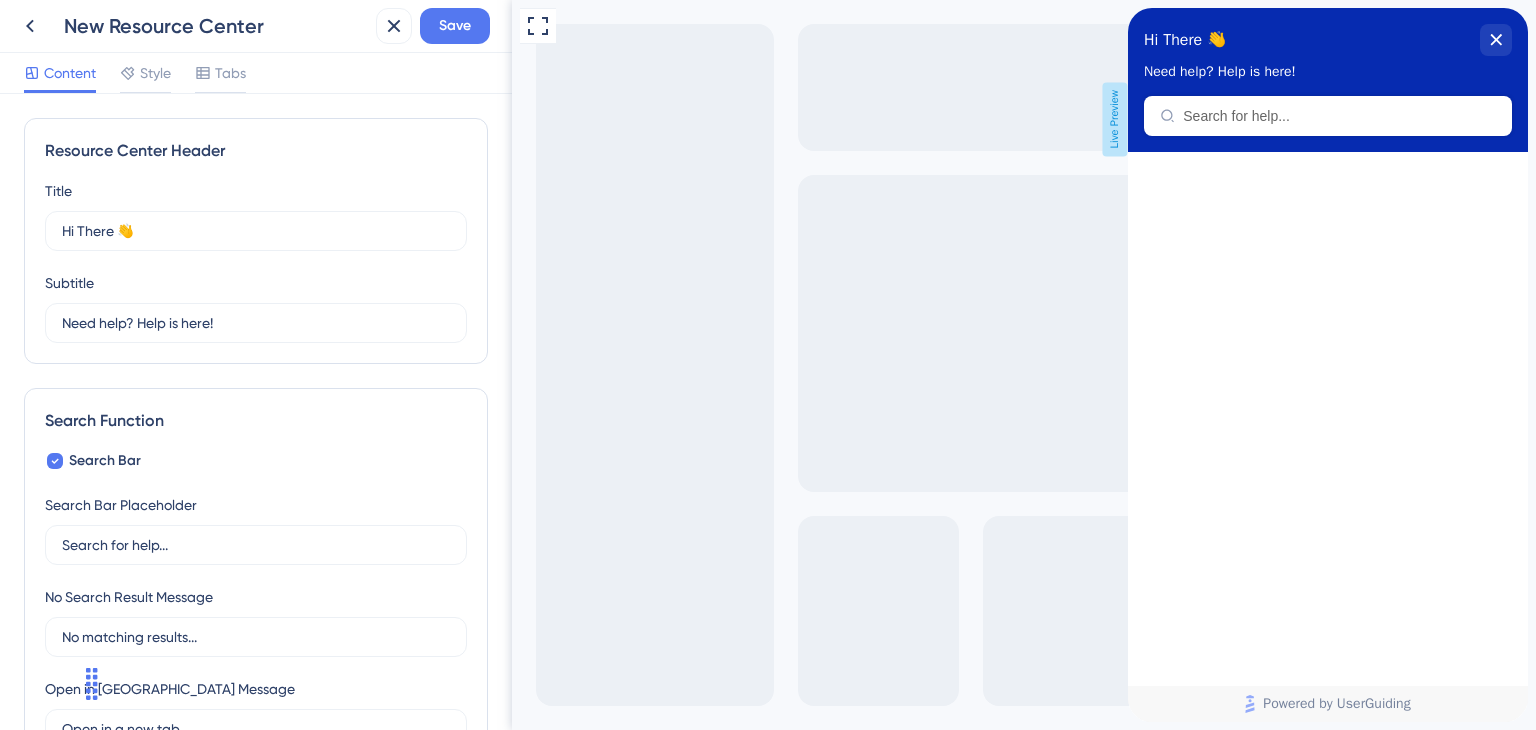 scroll, scrollTop: 0, scrollLeft: 0, axis: both 